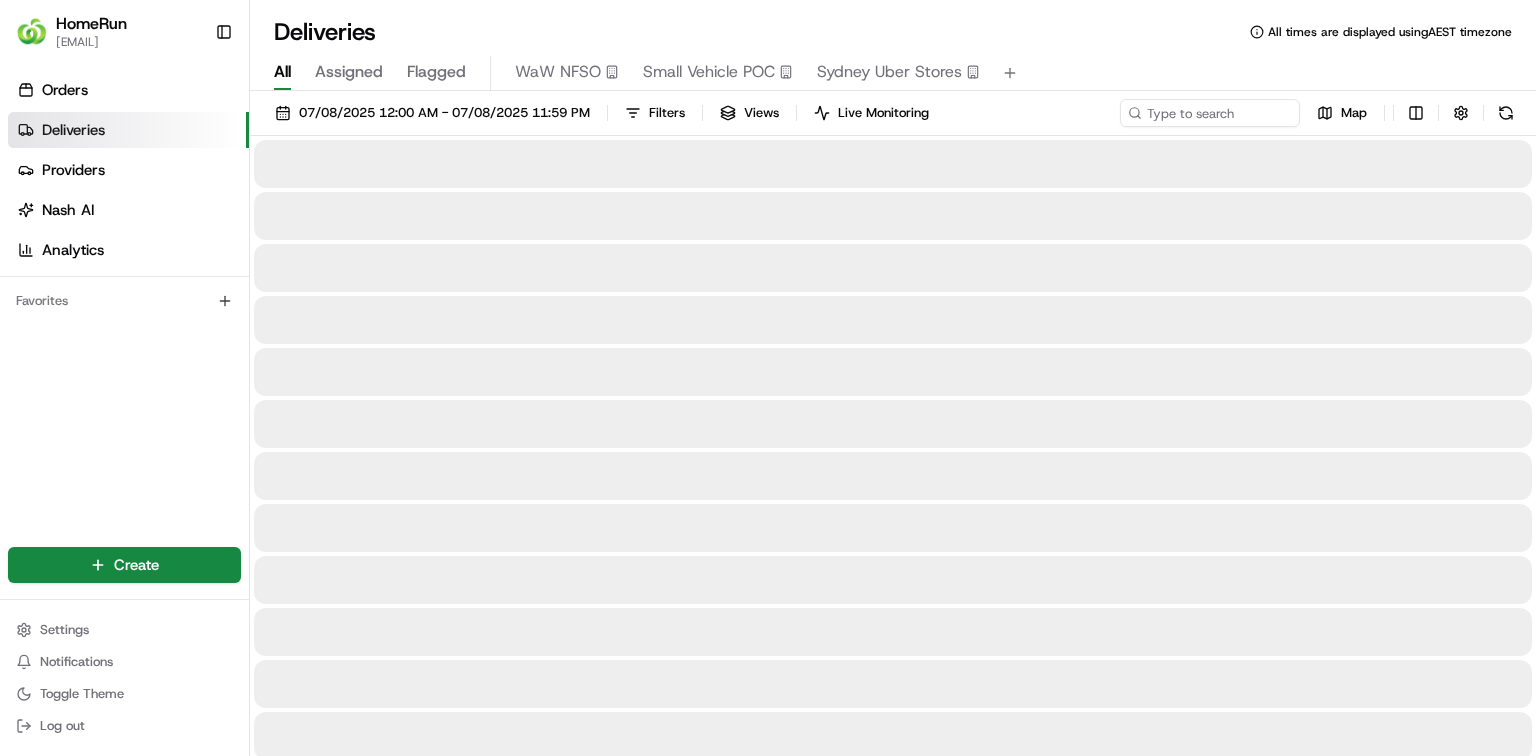 scroll, scrollTop: 0, scrollLeft: 0, axis: both 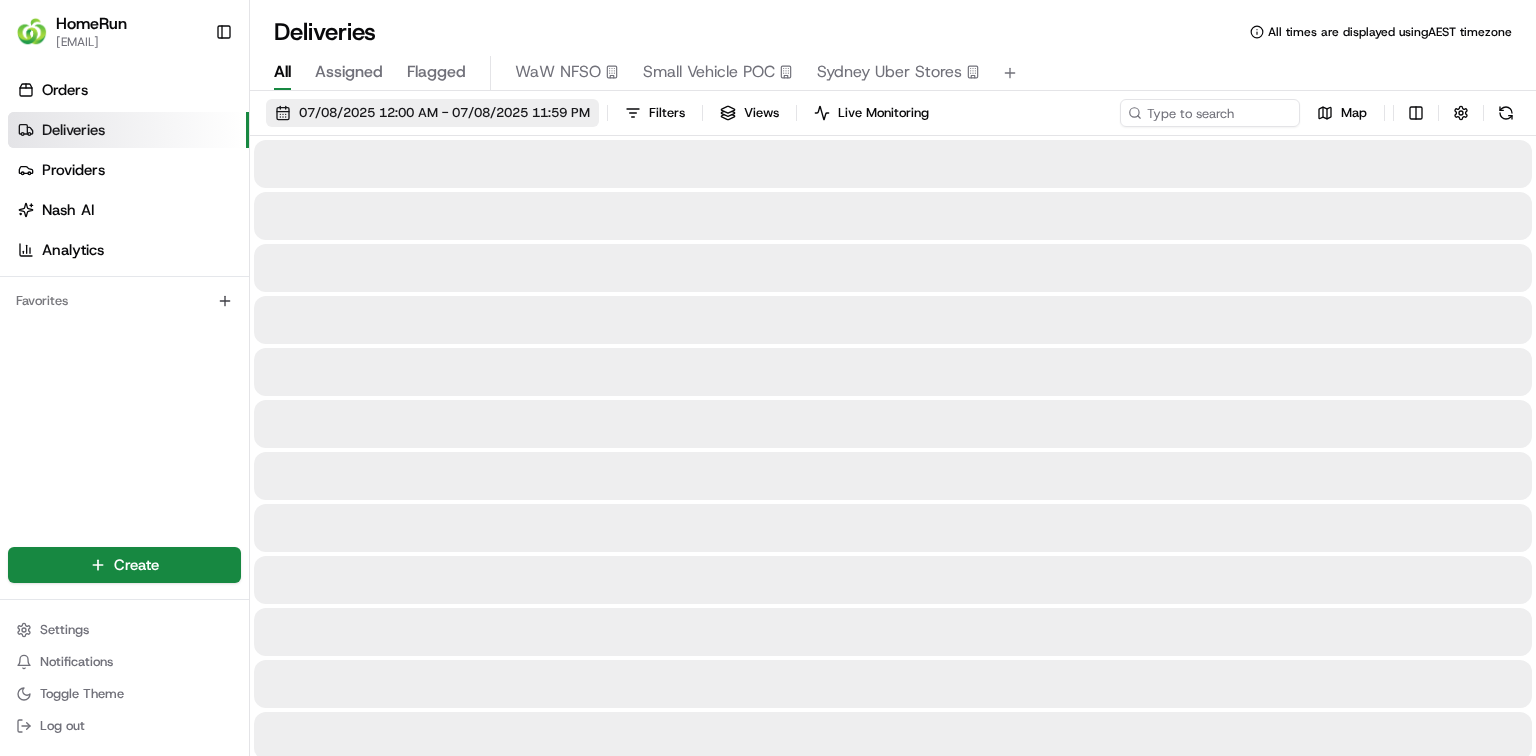 click on "07/08/2025 12:00 AM - 07/08/2025 11:59 PM" at bounding box center [444, 113] 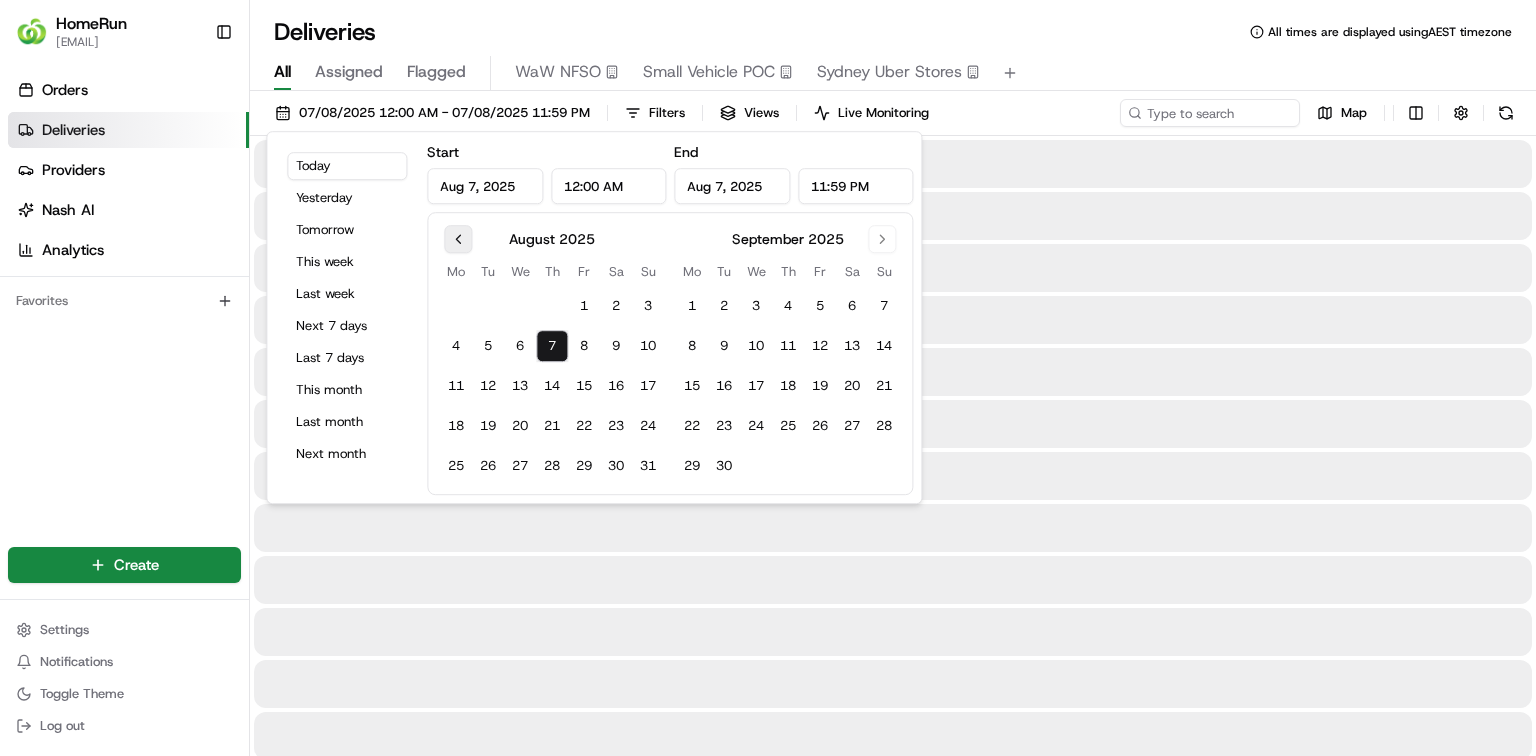 click at bounding box center [458, 239] 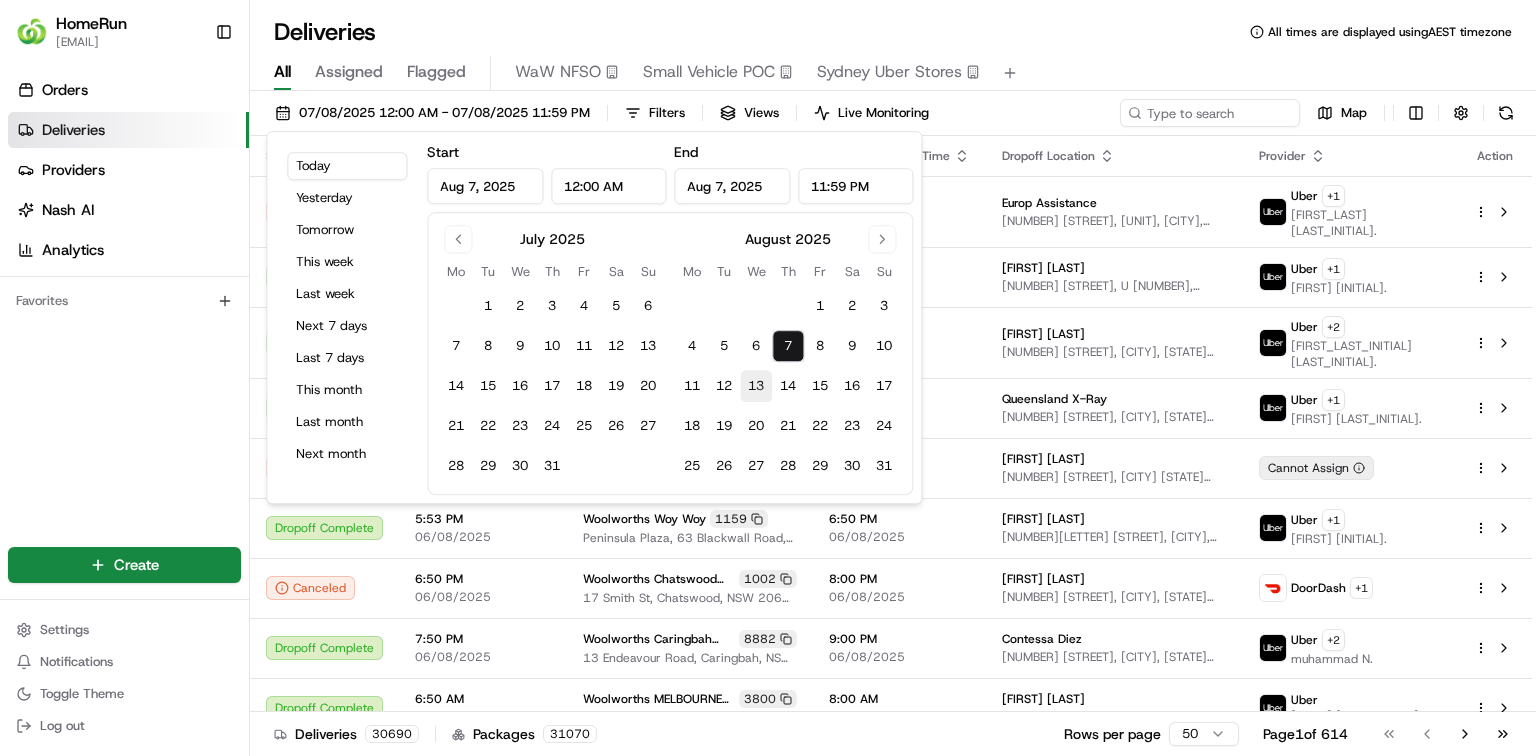 click on "13" at bounding box center [756, 386] 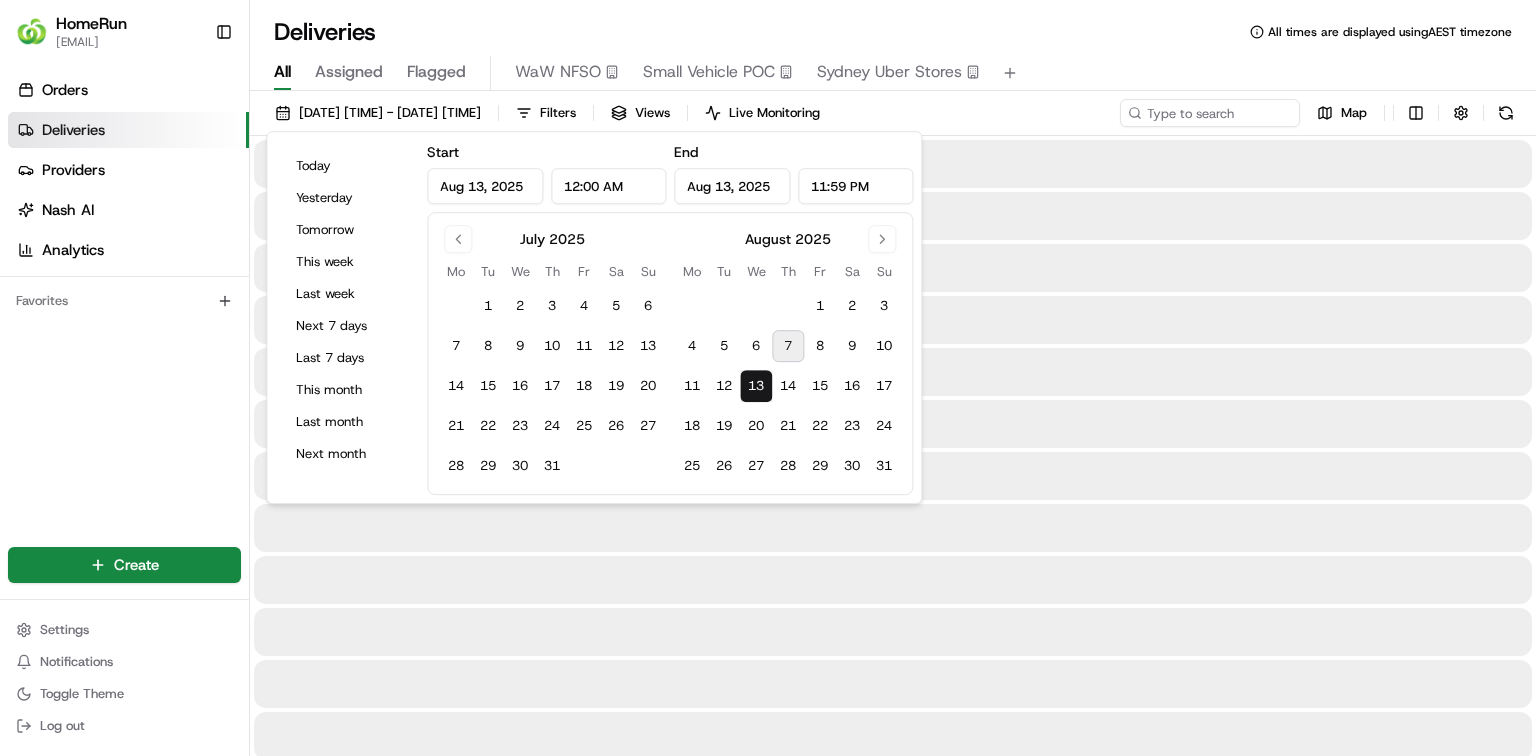 click on "13" at bounding box center [756, 386] 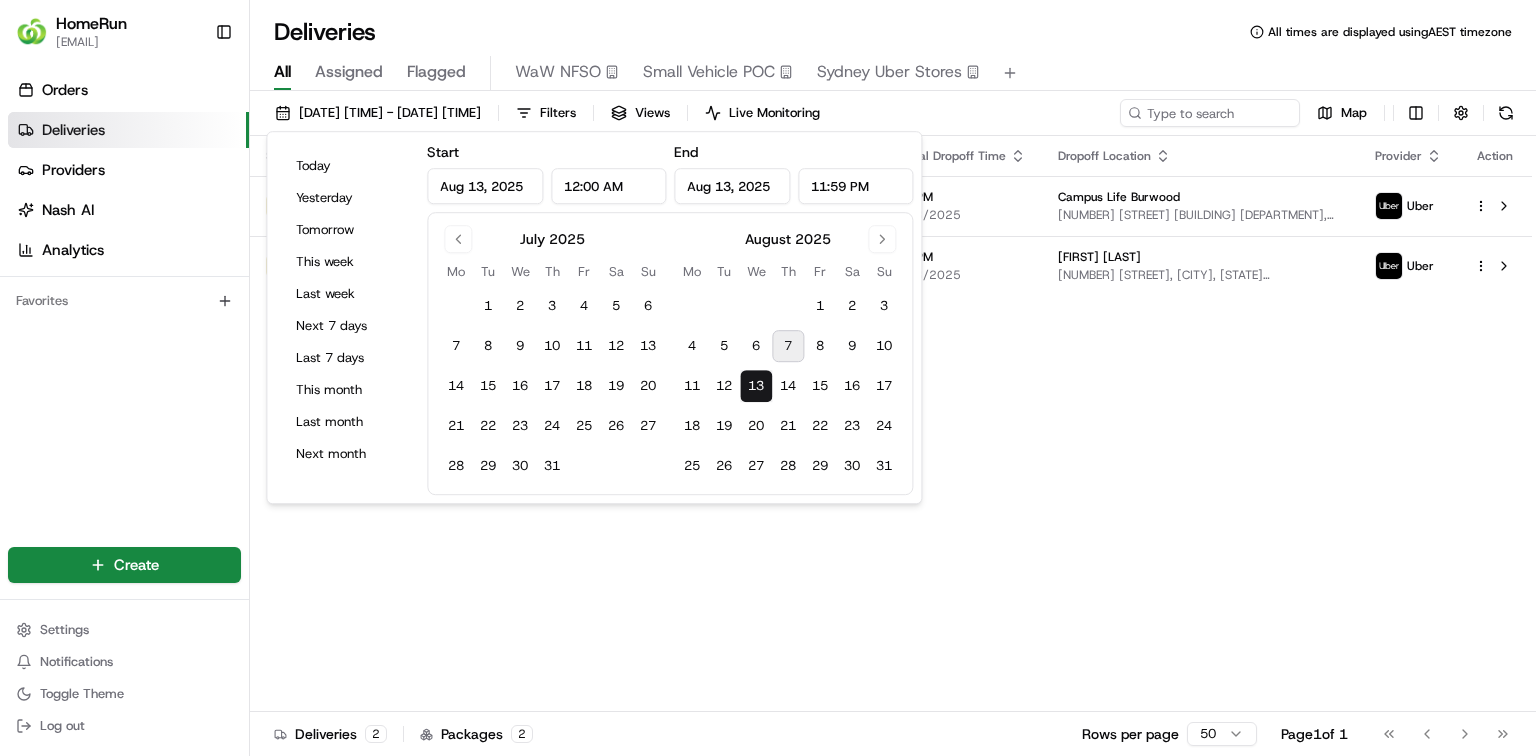 click on "13" at bounding box center (756, 386) 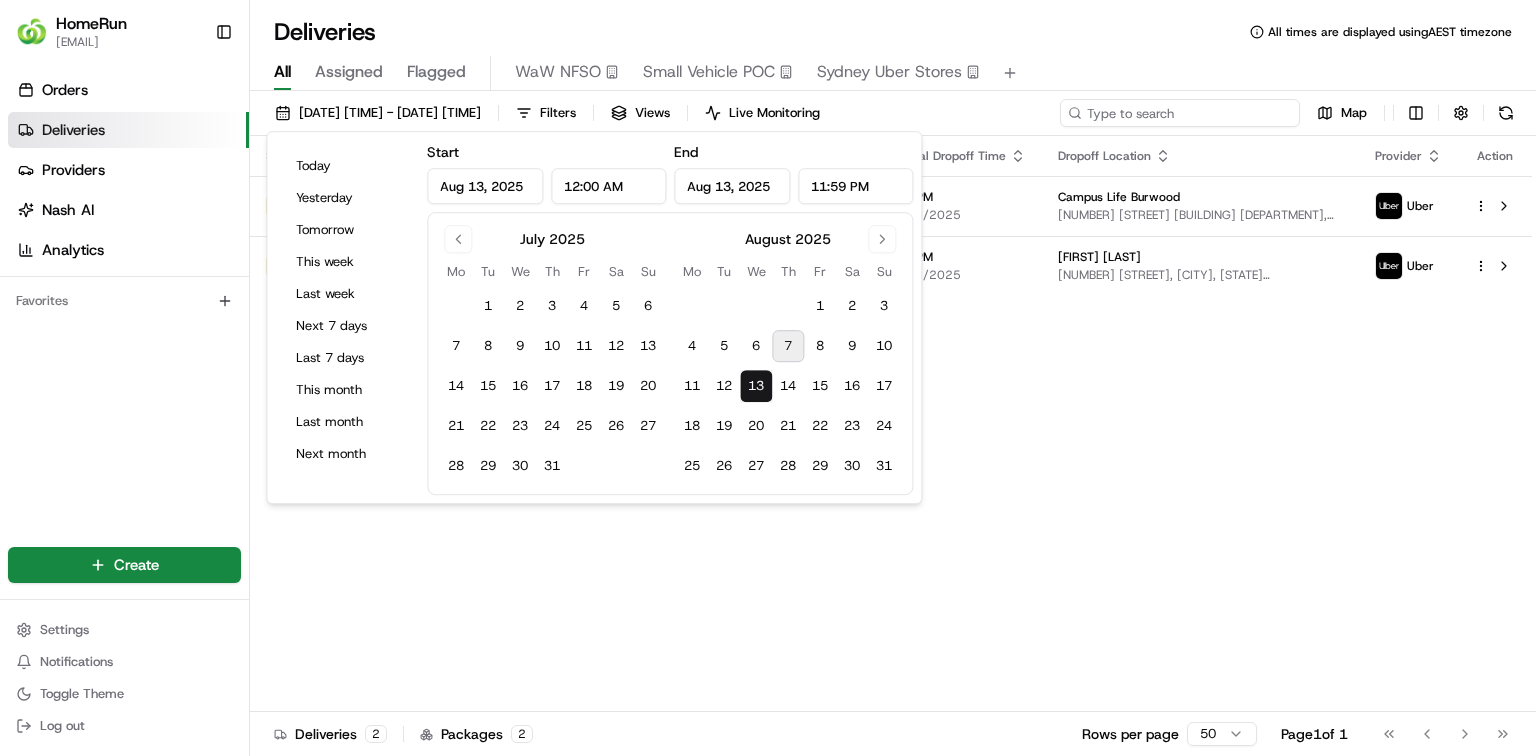 click at bounding box center [1180, 113] 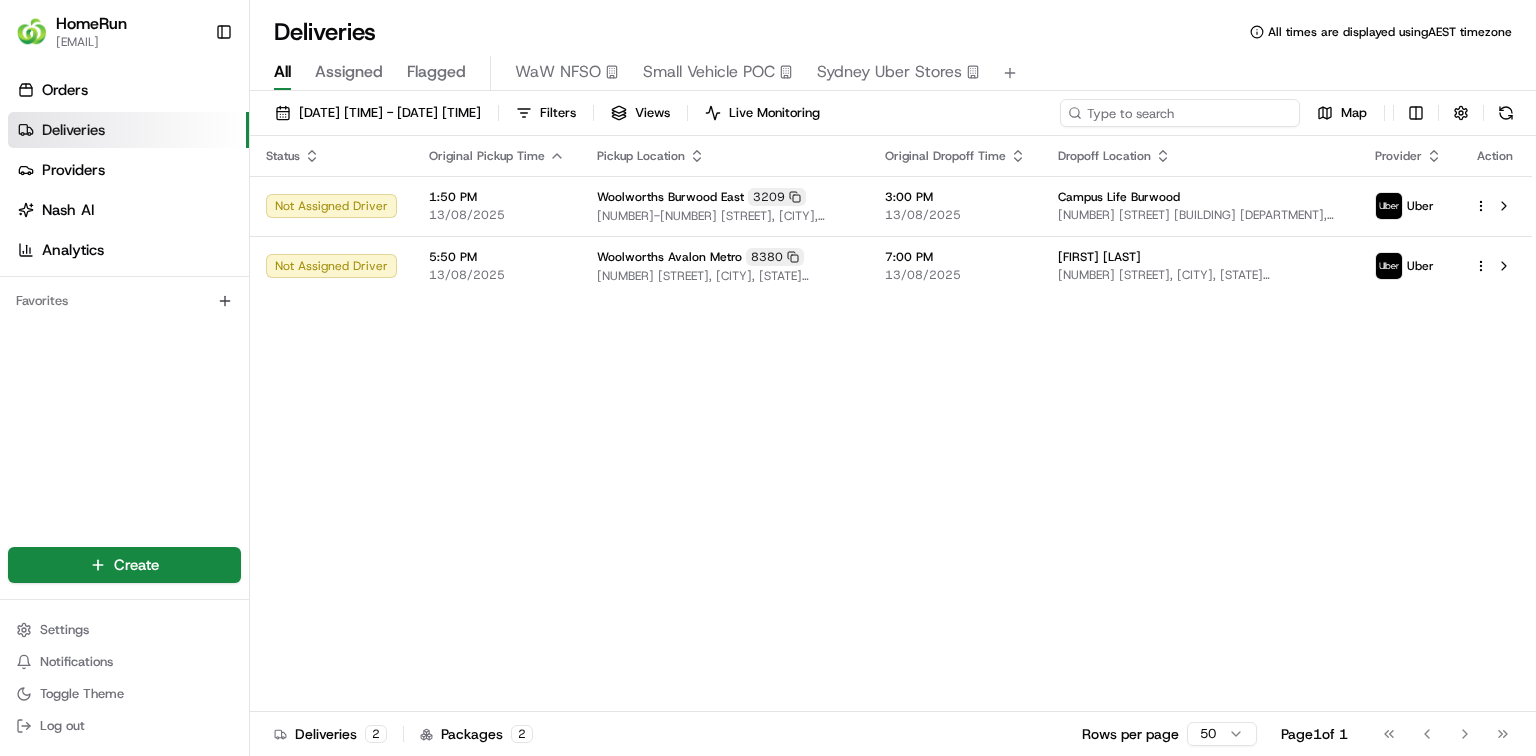 paste on "[NUMBER]" 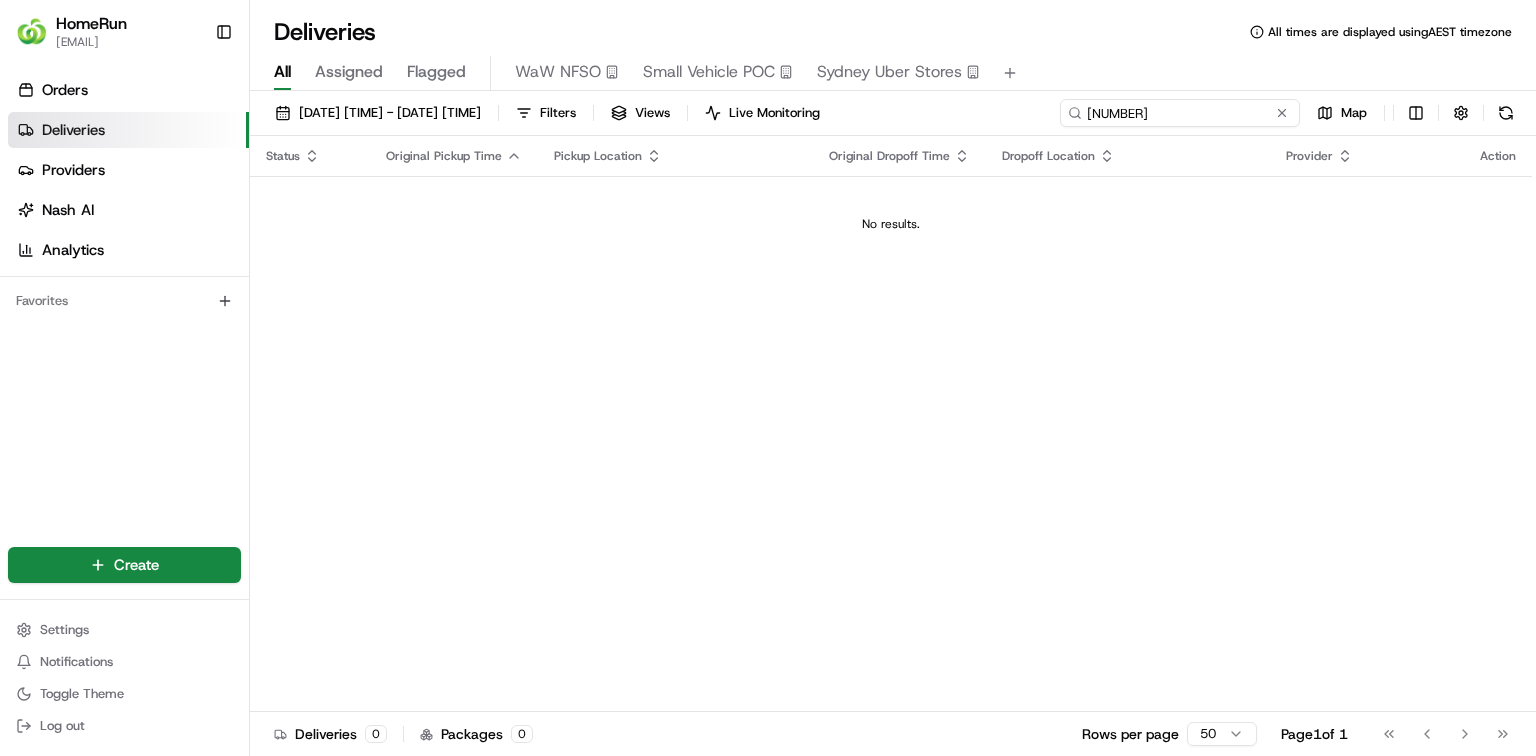 type on "[NUMBER]" 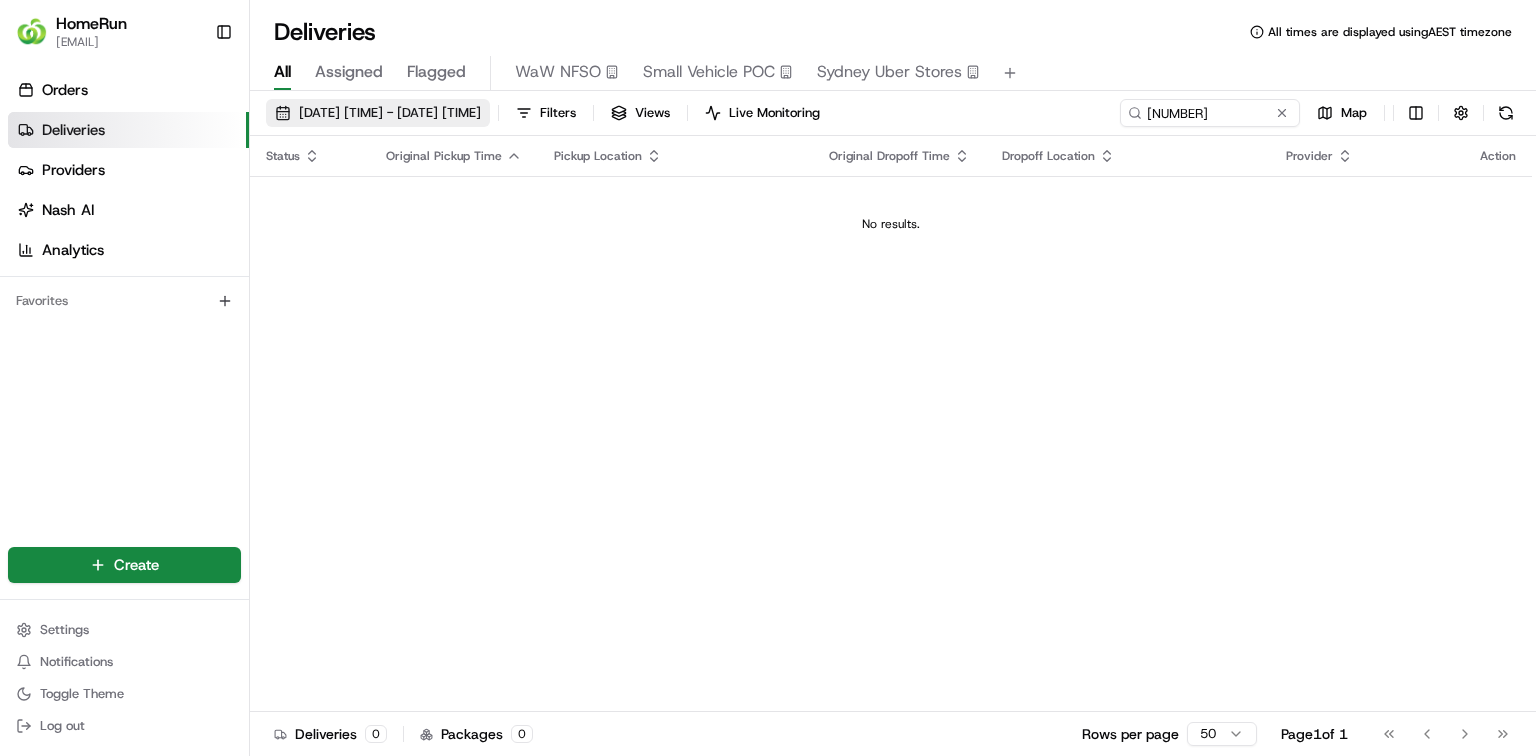 click on "[DATE] [TIME] - [DATE] [TIME]" at bounding box center (390, 113) 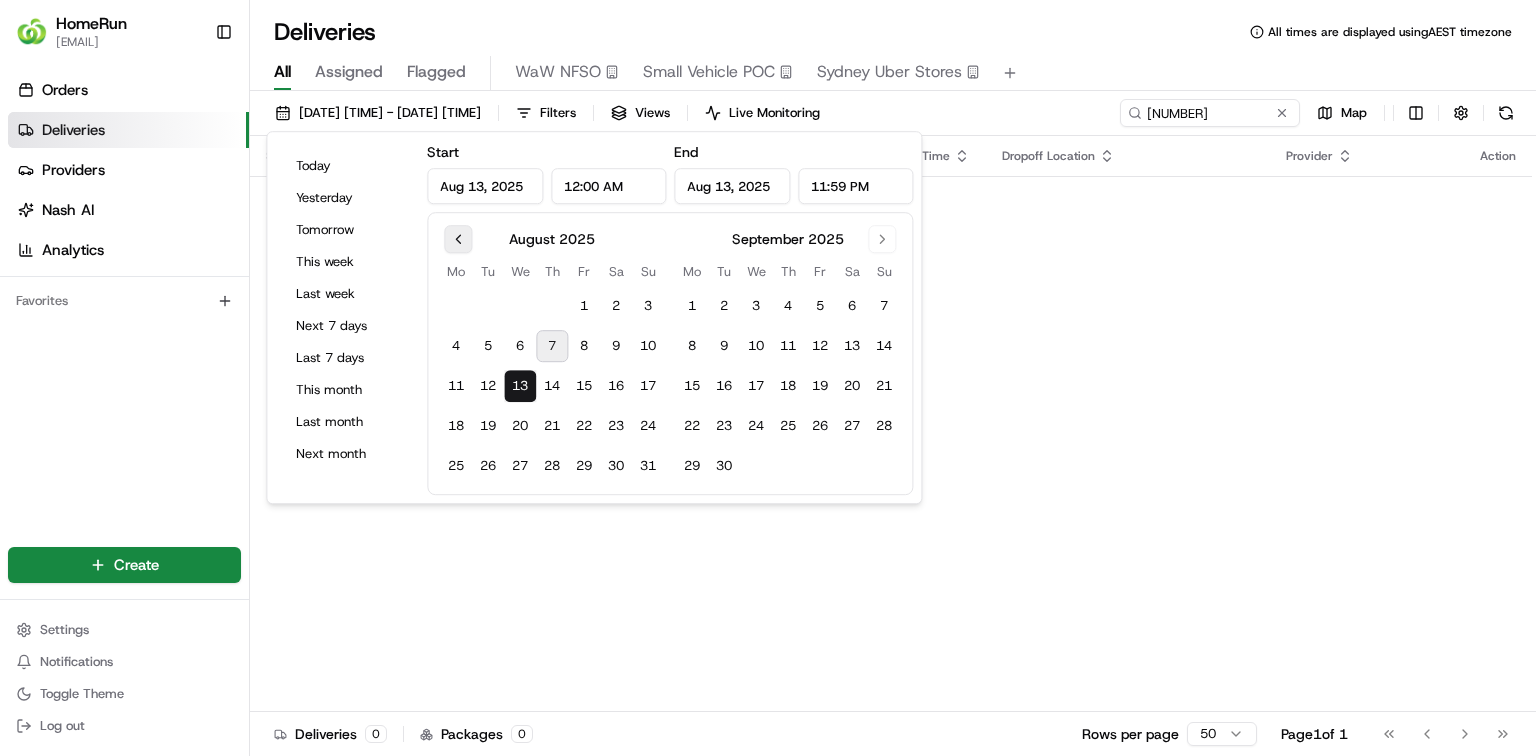 click at bounding box center (458, 239) 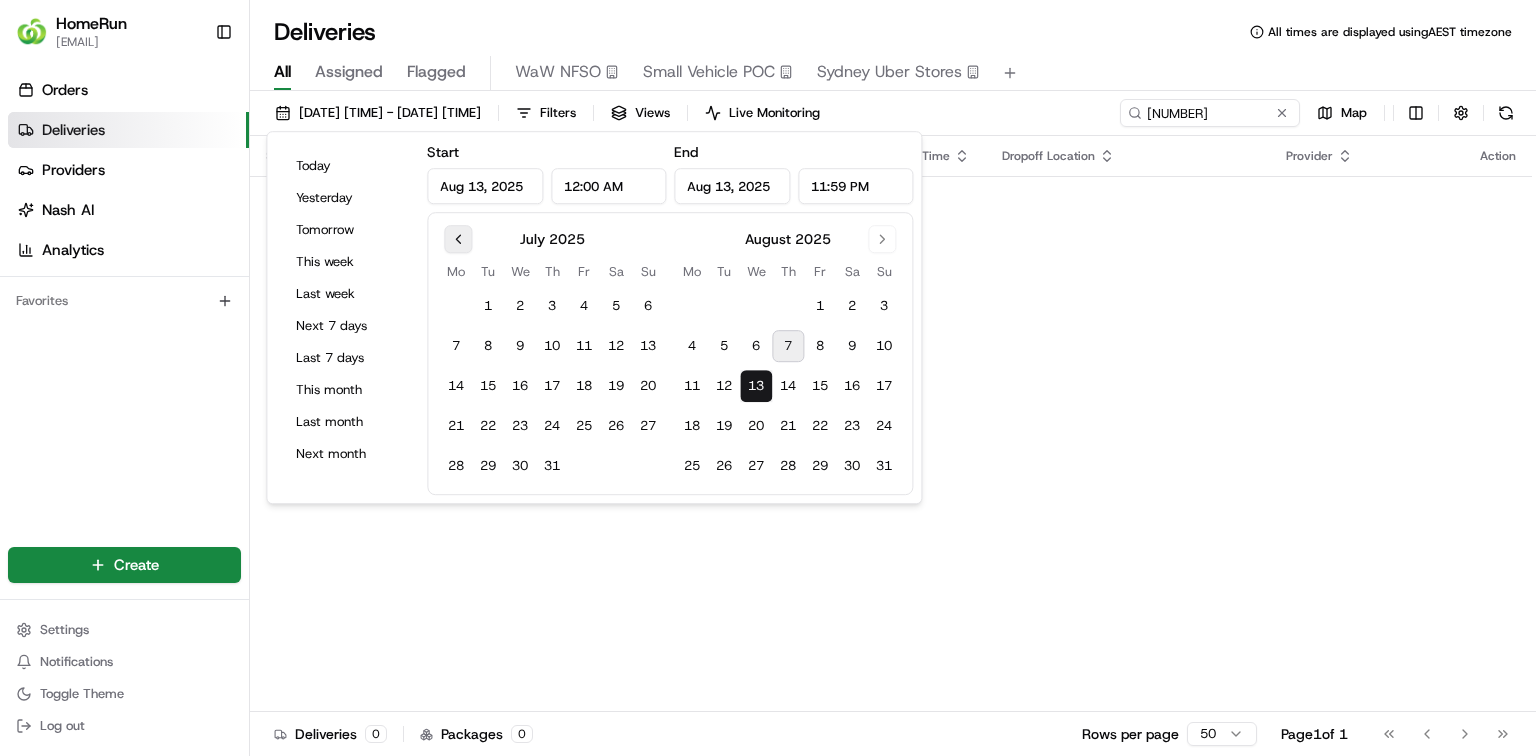 click at bounding box center (458, 239) 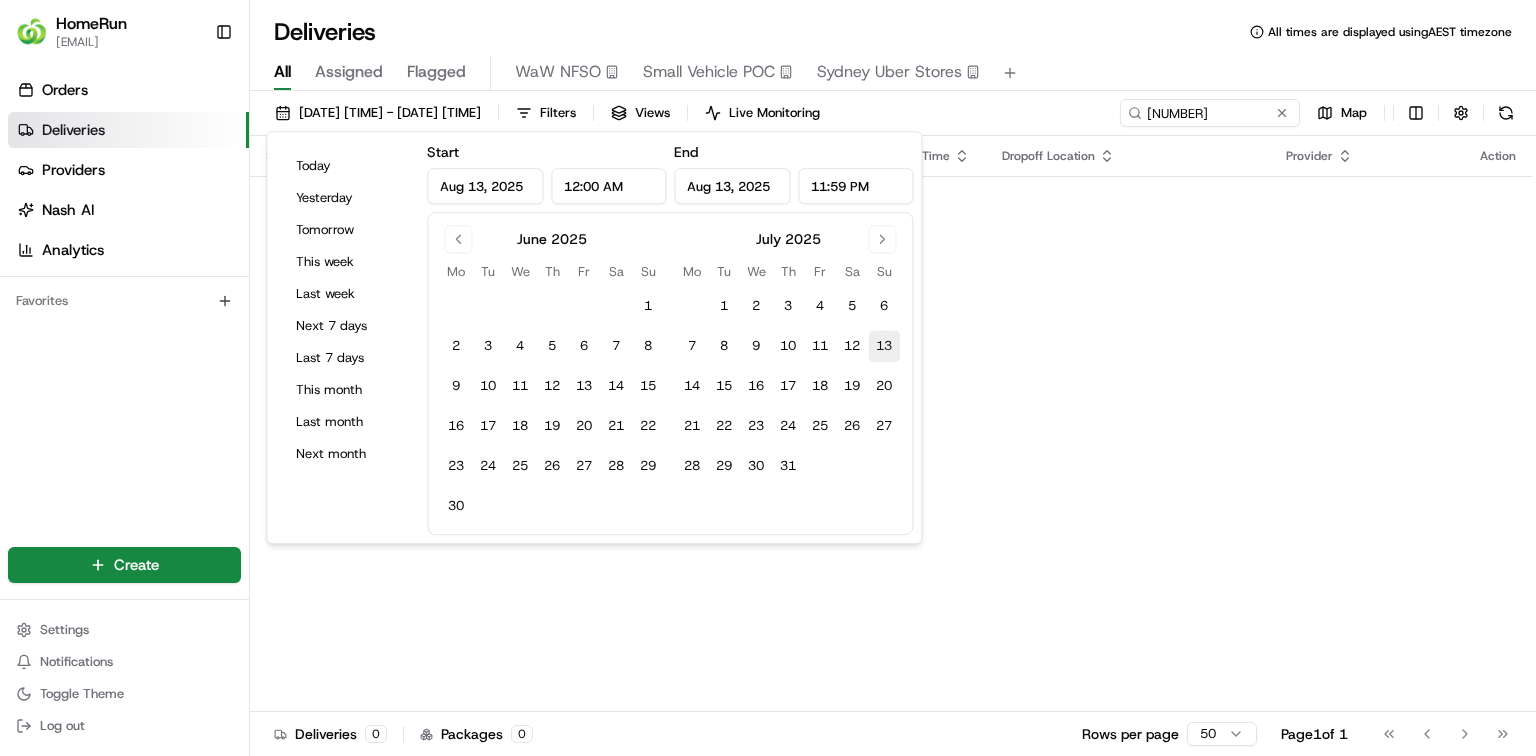 click on "13" at bounding box center [884, 346] 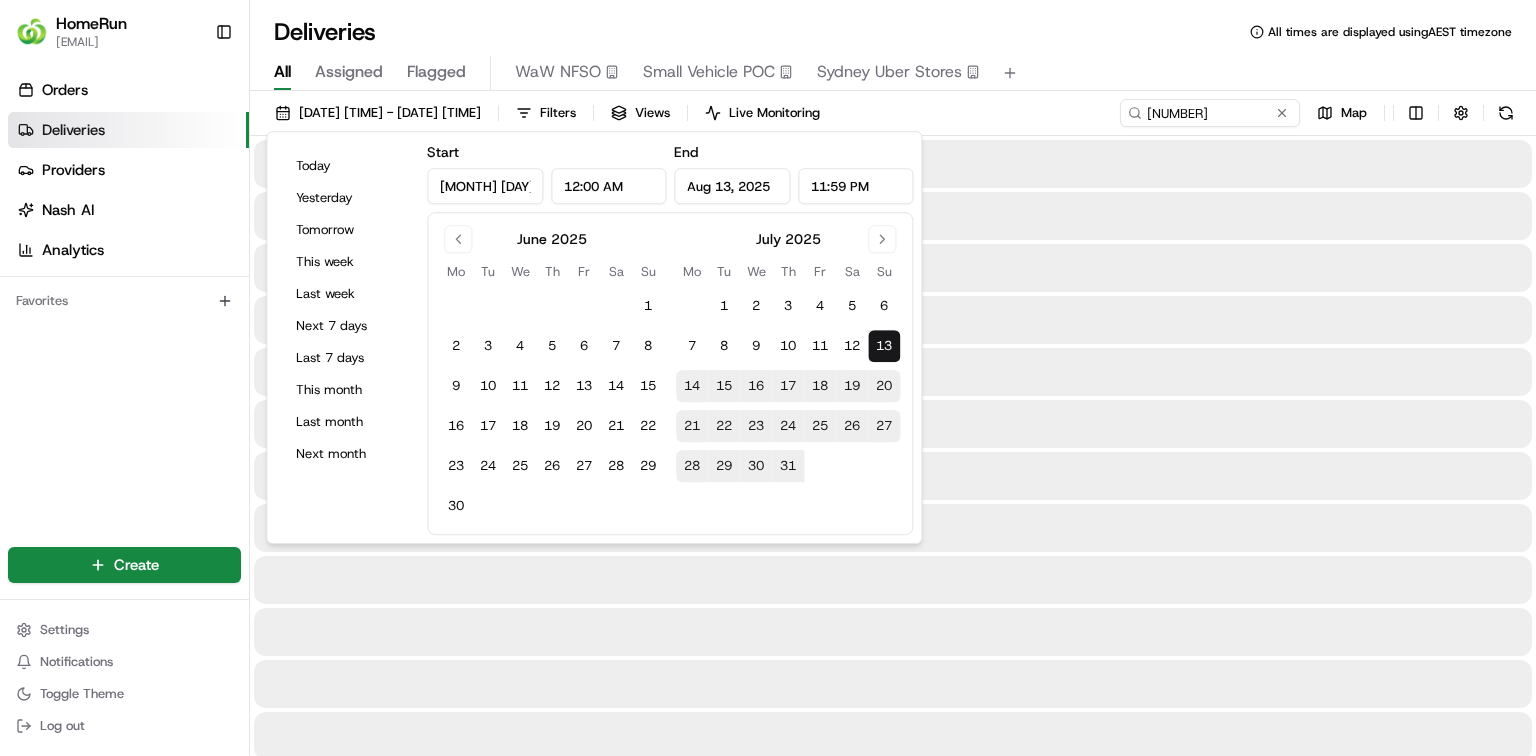 click on "13" at bounding box center (884, 346) 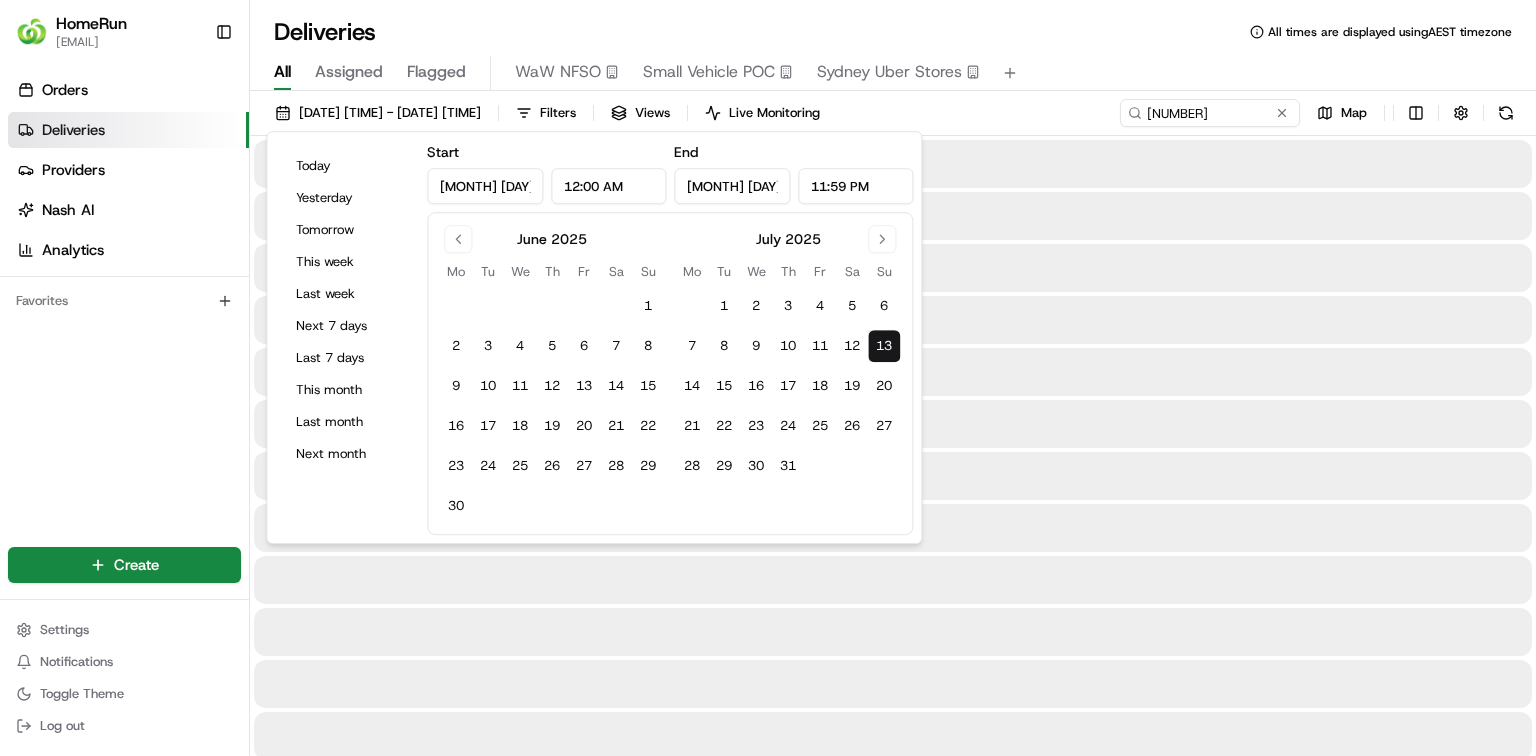click on "[DATE] [TIME] - [DATE] [TIME] Filters Views Live Monitoring [NUMBER] Map" at bounding box center [893, 117] 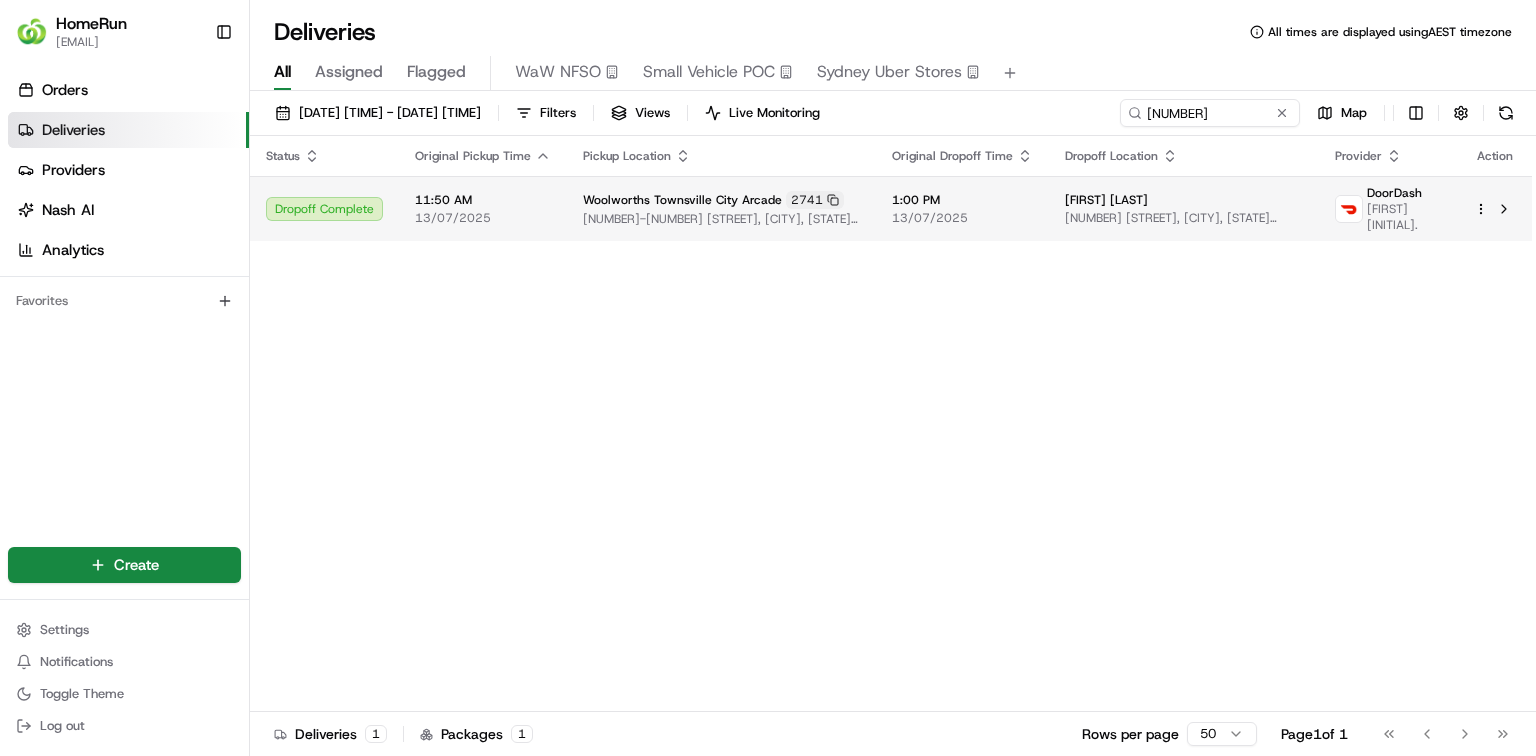 click on "[FIRST] [LAST]@[DOMAIN] Toggle Sidebar Orders Deliveries Providers Nash AI Analytics Favorites Main Menu Members & Organization Organization Users Roles Preferences Customization Tracking Orchestration Automations Dispatch Strategy Optimization Strategy Locations Pickup Locations Dropoff Locations Billing Billing Refund Requests Integrations Notification Triggers Webhooks API Keys Request Logs Create Settings Notifications Toggle Theme Log out Deliveries All times are displayed using  AEST   timezone All Assigned Flagged WaW NFSO Small Vehicle POC Sydney Uber Stores [DATE] [TIME] - [DATE] [TIME] Filters Views Live Monitoring [NUMBER] Map Status Original Pickup Time Pickup Location Original Dropoff Time Dropoff Location Provider Action Dropoff Complete [TIME] [DATE] [CITY] [NUMBER]-[NUMBER] [STREET], [CITY], [STATE] [POSTAL_CODE], [COUNTRY] [TIME] [FIRST] [LAST] [STREET], [CITY], [STATE] [POSTAL_CODE], [COUNTRY] [PROVIDER] [FIRST] [LAST] [NUMBER] [NUMBER] [NUMBER]" at bounding box center (768, 378) 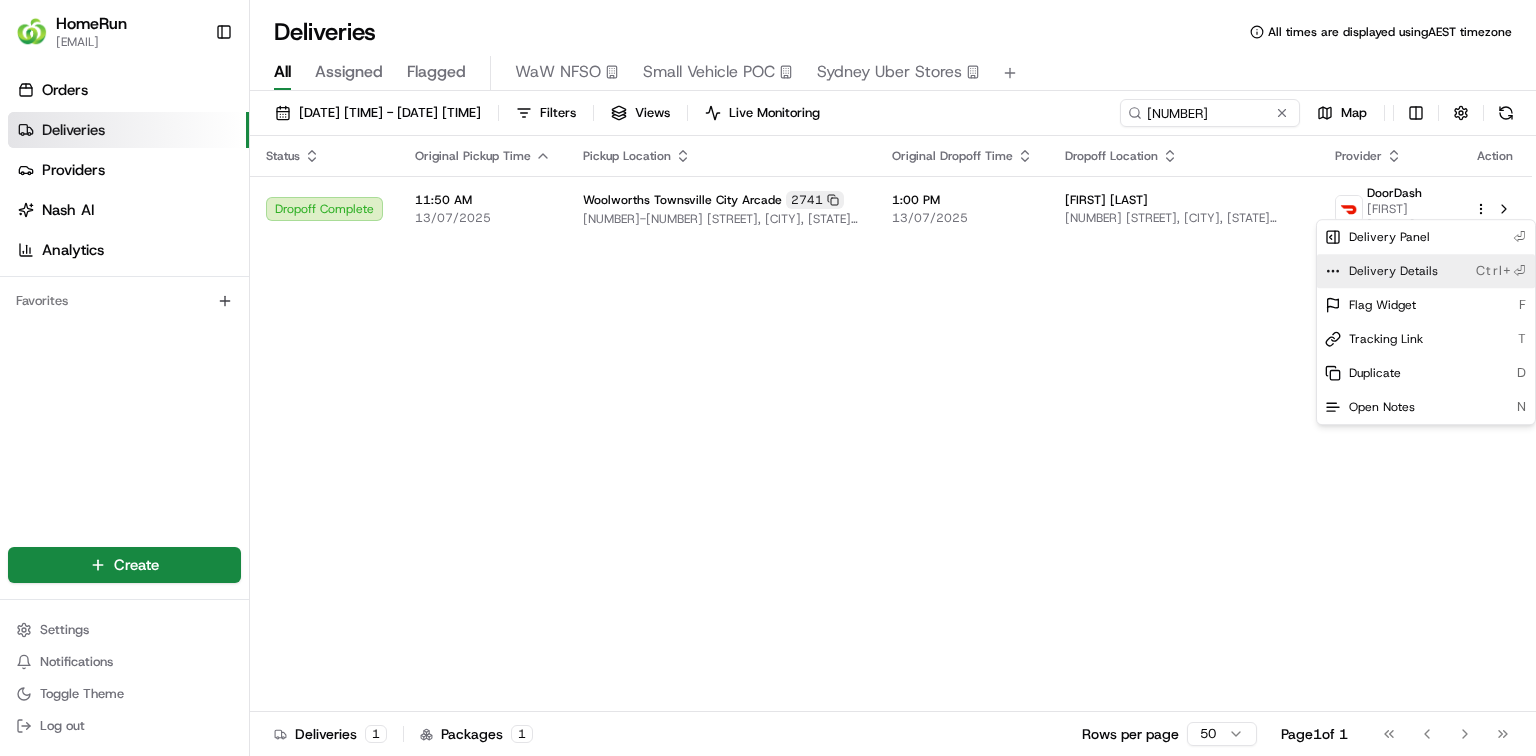 click on "Delivery Details" at bounding box center (1393, 271) 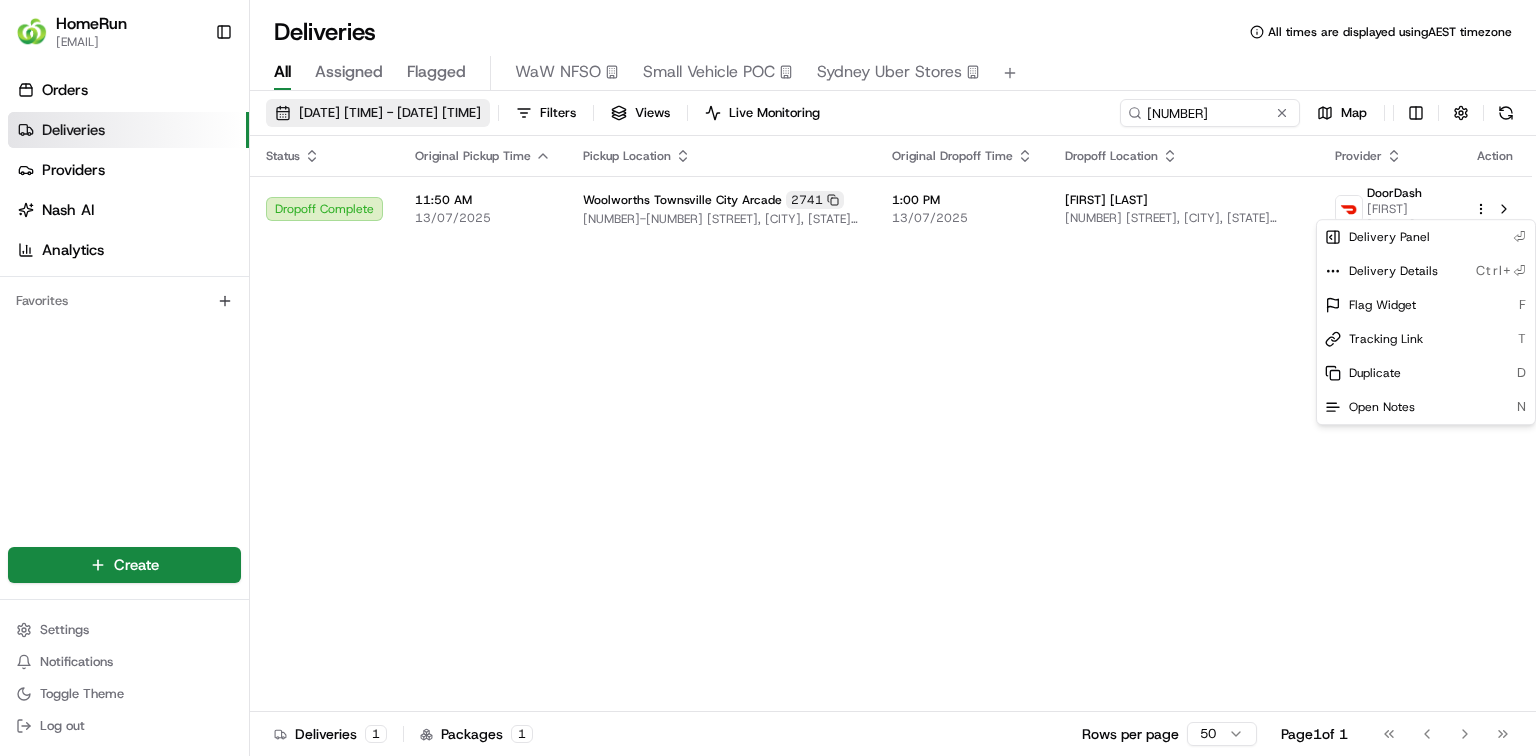 click on "[FIRST] [LAST]@[DOMAIN] Toggle Sidebar Orders Deliveries Providers Nash AI Analytics Favorites Main Menu Members & Organization Organization Users Roles Preferences Customization Tracking Orchestration Automations Dispatch Strategy Optimization Strategy Locations Pickup Locations Dropoff Locations Billing Billing Refund Requests Integrations Notification Triggers Webhooks API Keys Request Logs Create Settings Notifications Toggle Theme Log out Deliveries All times are displayed using  AEST   timezone All Assigned Flagged WaW NFSO Small Vehicle POC Sydney Uber Stores [DATE] [TIME] - [DATE] [TIME] Filters Views Live Monitoring [NUMBER] Map Status Original Pickup Time Pickup Location Original Dropoff Time Dropoff Location Provider Action Dropoff Complete [TIME] [DATE] [CITY] [NUMBER]-[NUMBER] [STREET], [CITY], [STATE] [POSTAL_CODE], [COUNTRY] [TIME] [FIRST] [LAST] [STREET], [CITY], [STATE] [POSTAL_CODE], [COUNTRY] [PROVIDER] [FIRST] [LAST] [NUMBER] [NUMBER] [NUMBER]" at bounding box center (768, 378) 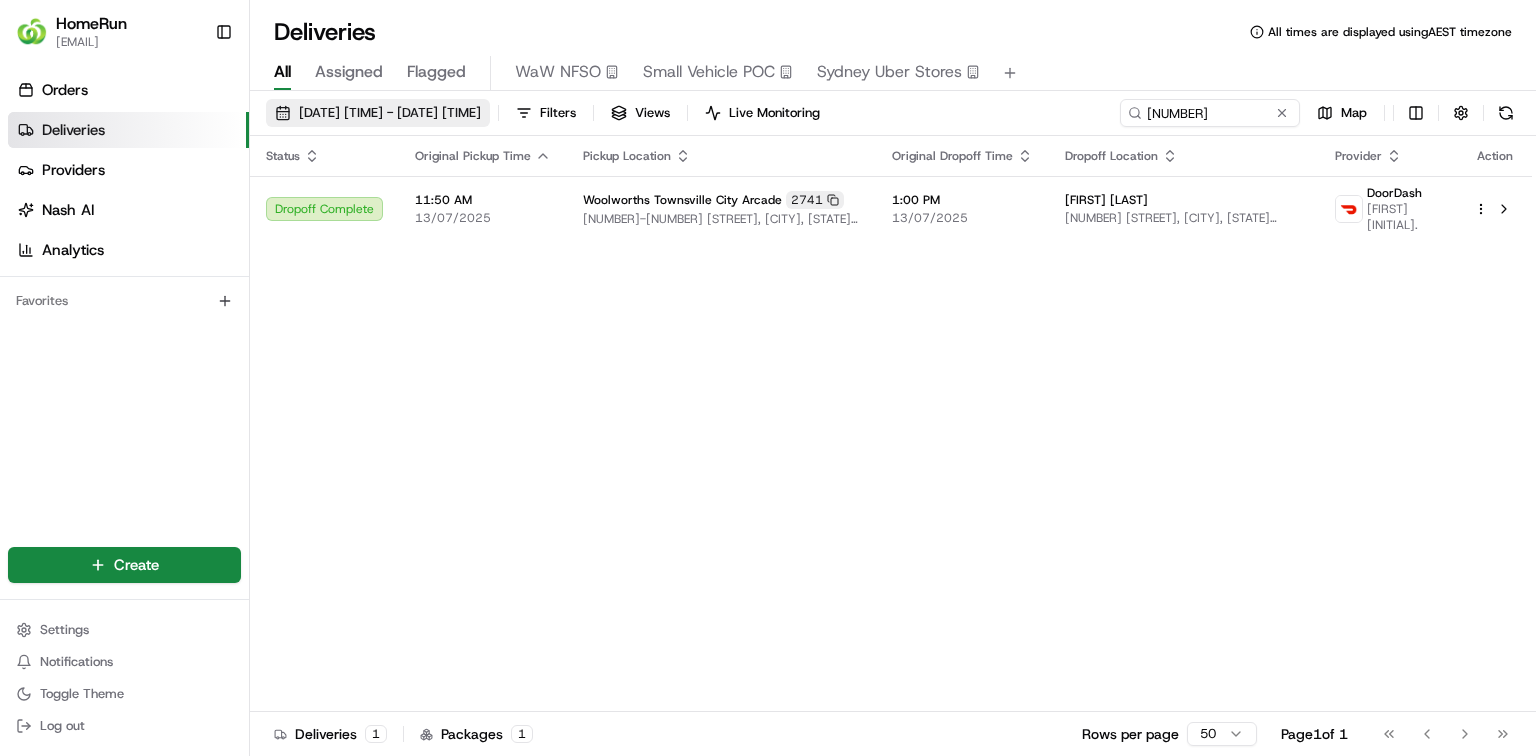 click on "[DATE] [TIME] - [DATE] [TIME]" at bounding box center [390, 113] 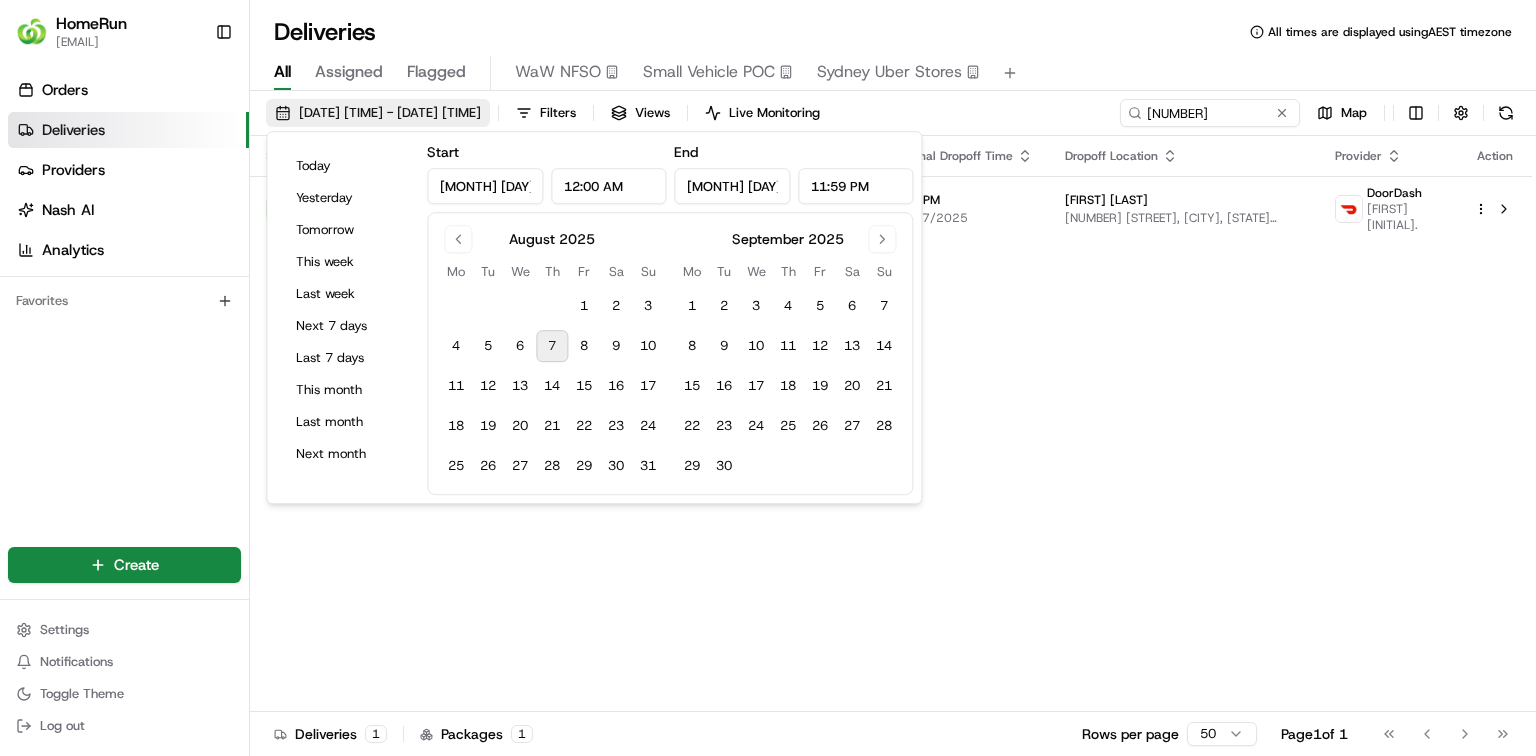 click on "[DATE] [TIME] - [DATE] [TIME]" at bounding box center [390, 113] 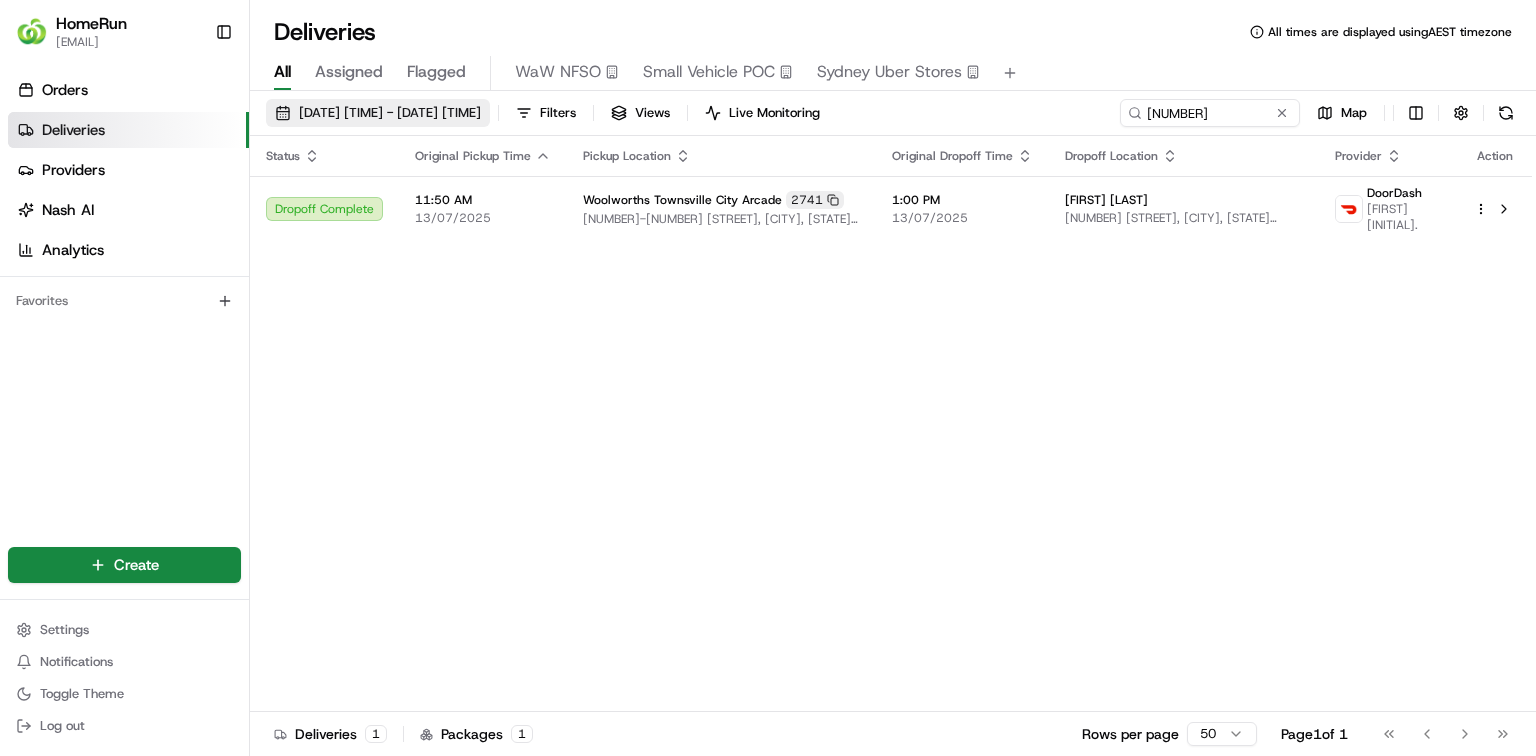 click on "[DATE] [TIME] - [DATE] [TIME]" at bounding box center [390, 113] 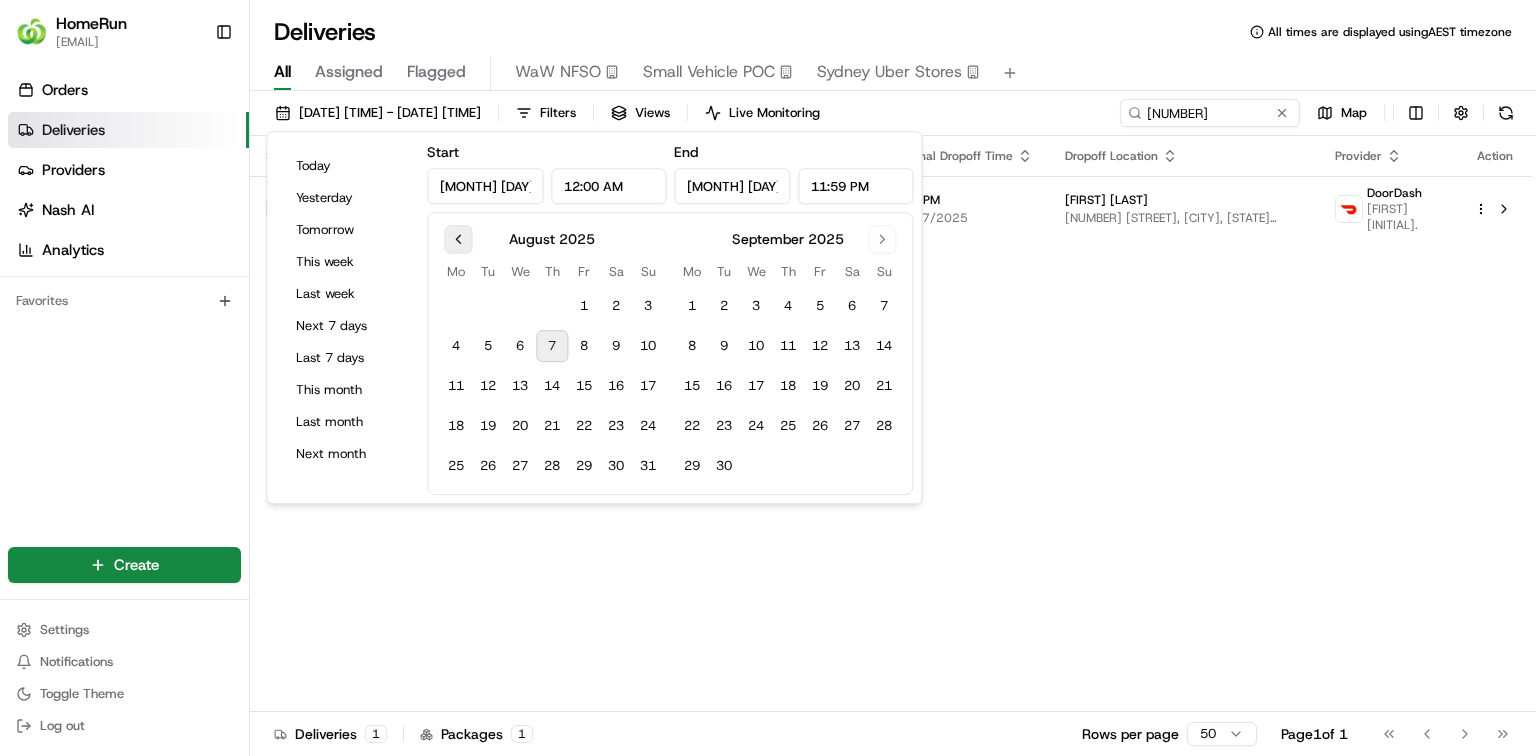 click at bounding box center [458, 239] 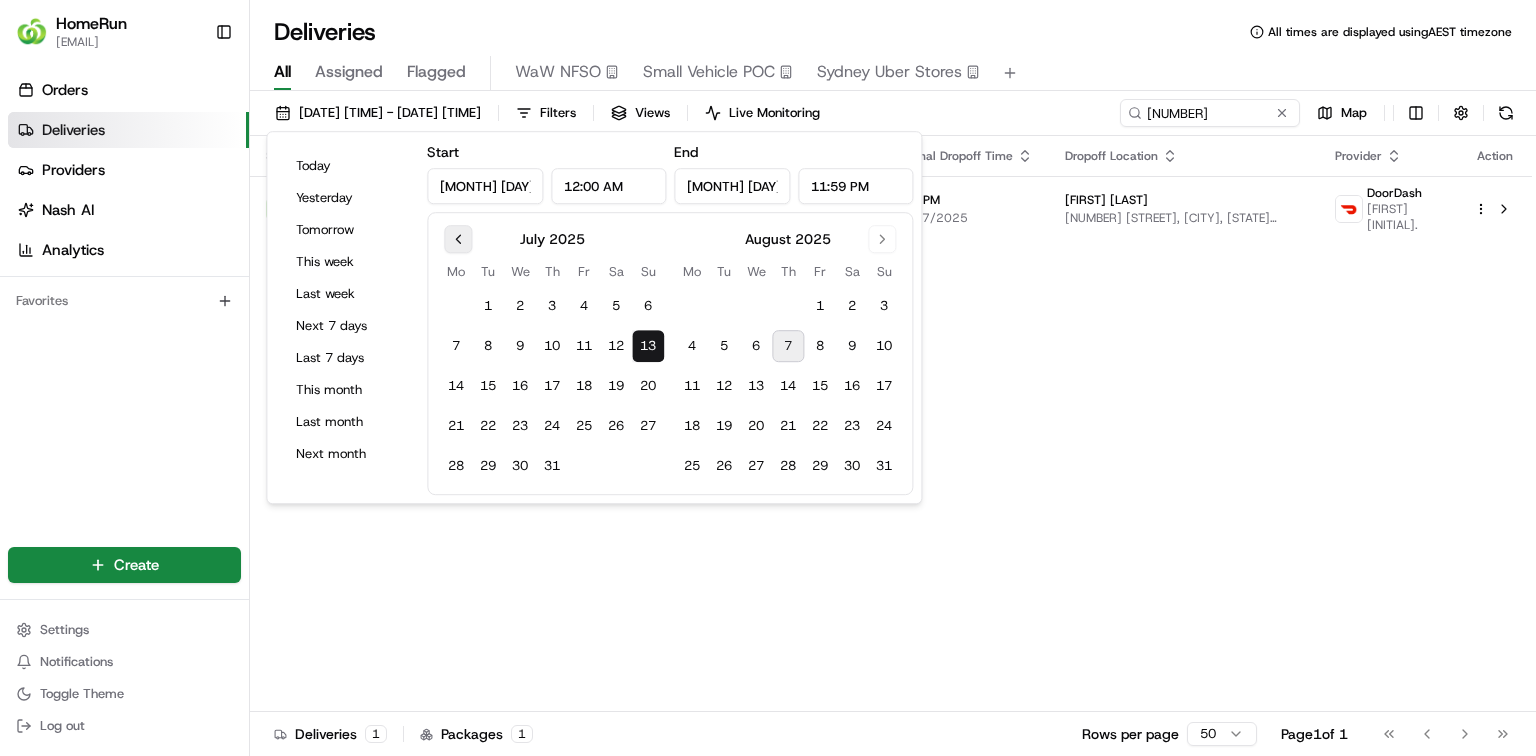 click at bounding box center [458, 239] 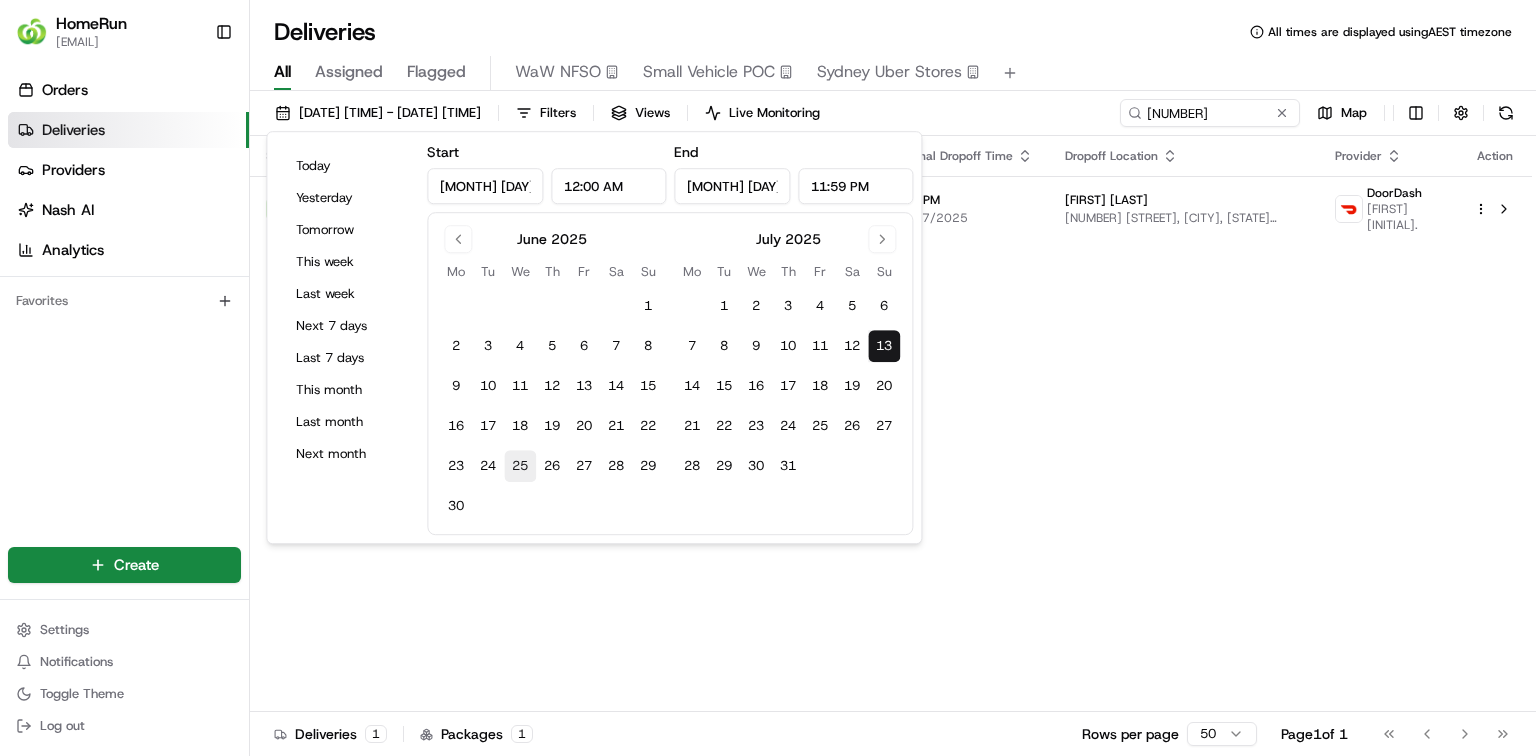 click on "25" at bounding box center (520, 466) 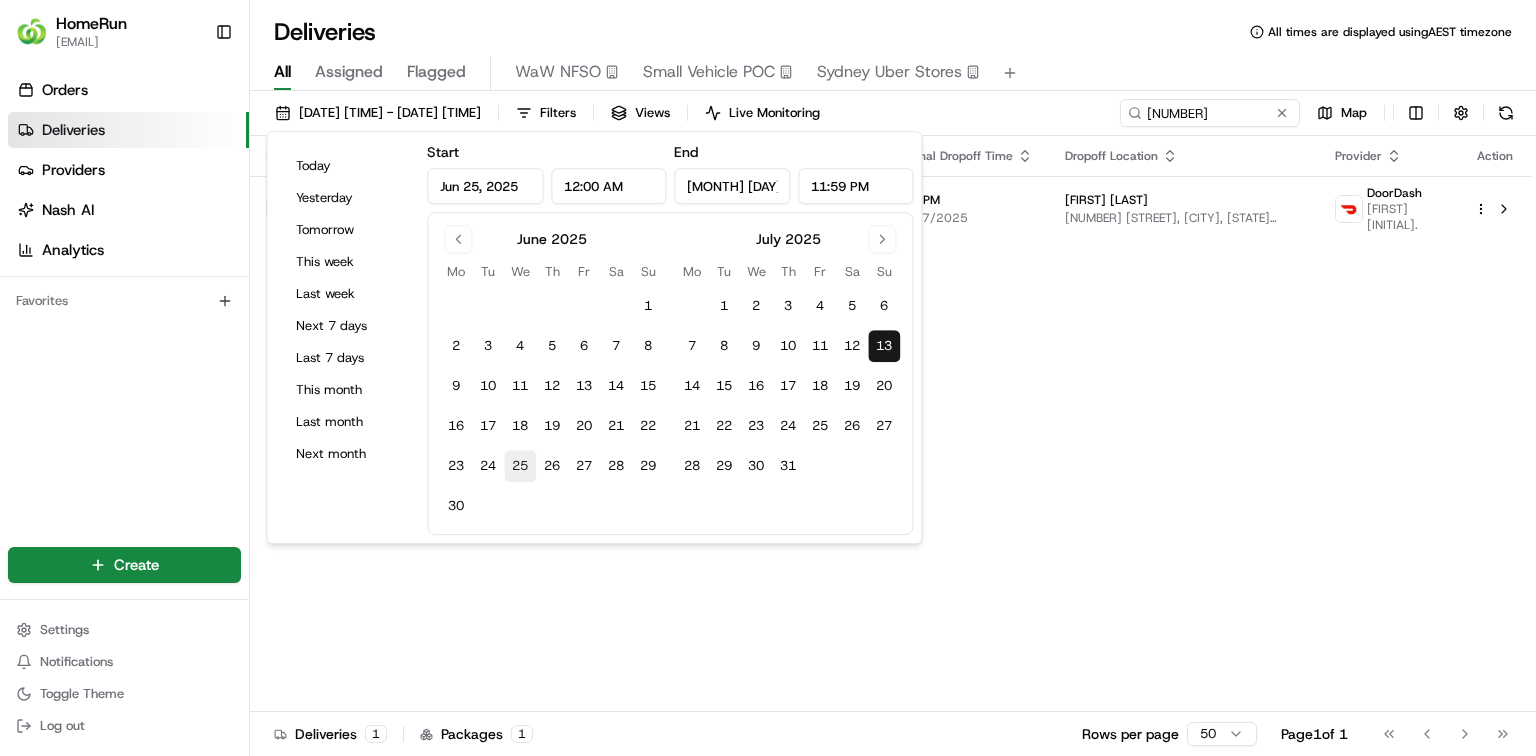 click on "25" at bounding box center (520, 466) 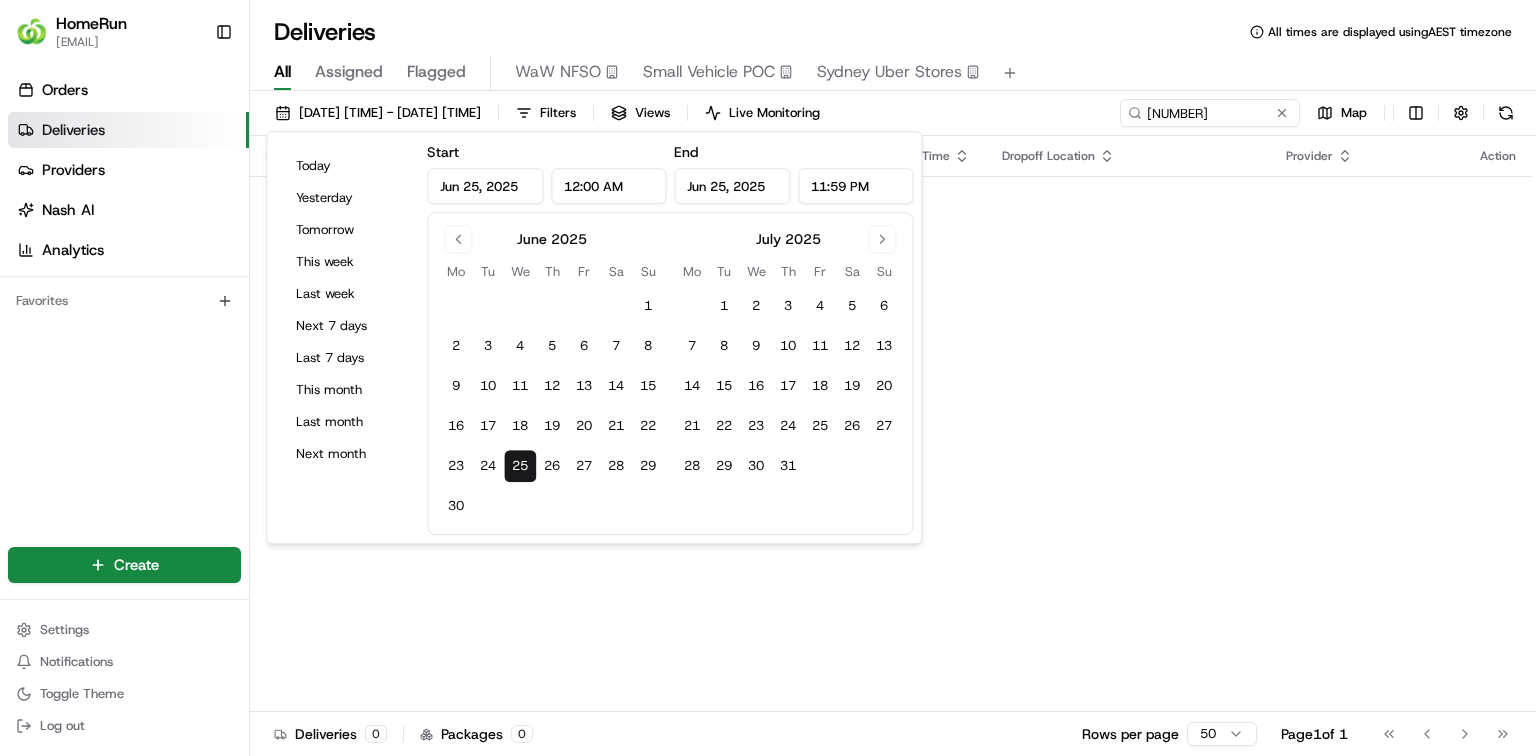 click on "25" at bounding box center (520, 466) 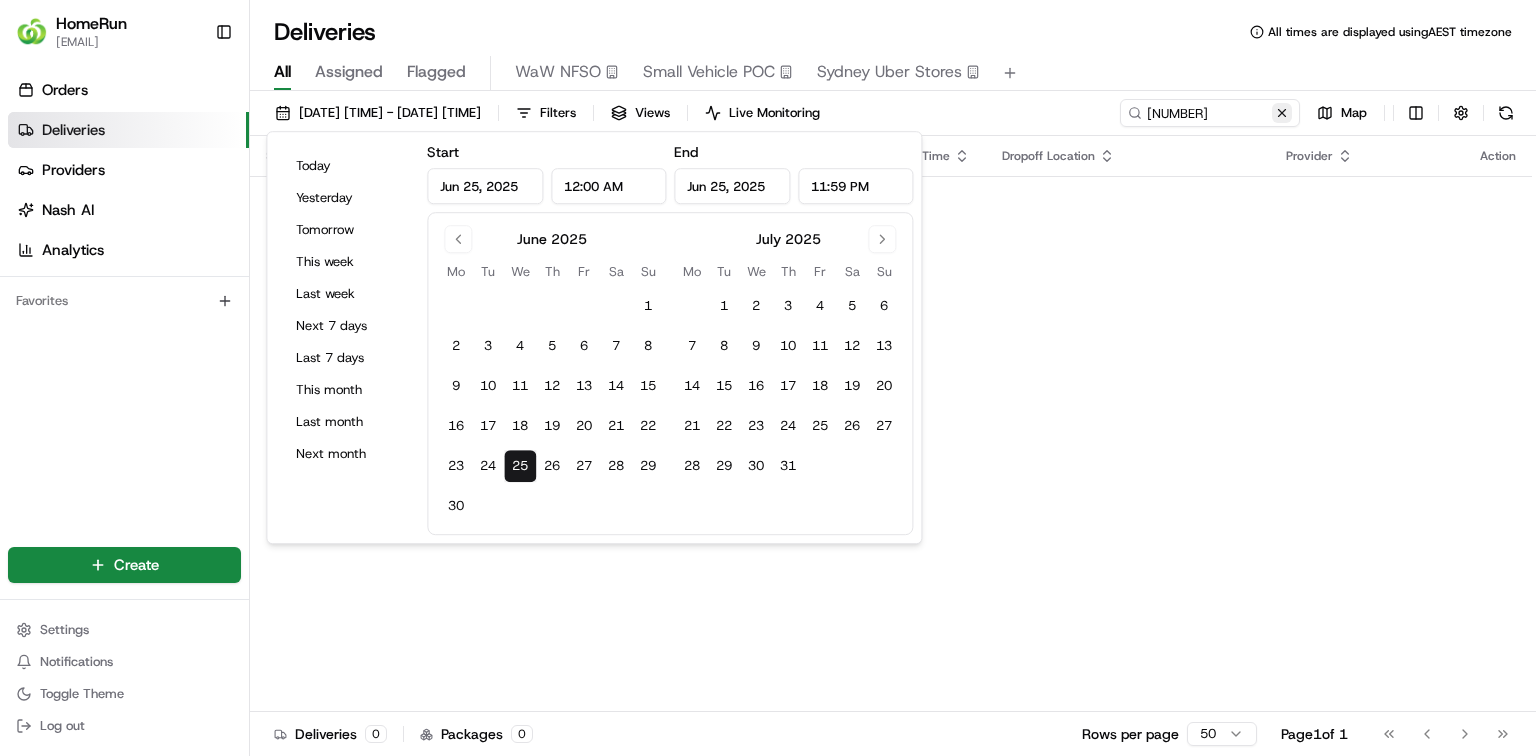 click at bounding box center [1282, 113] 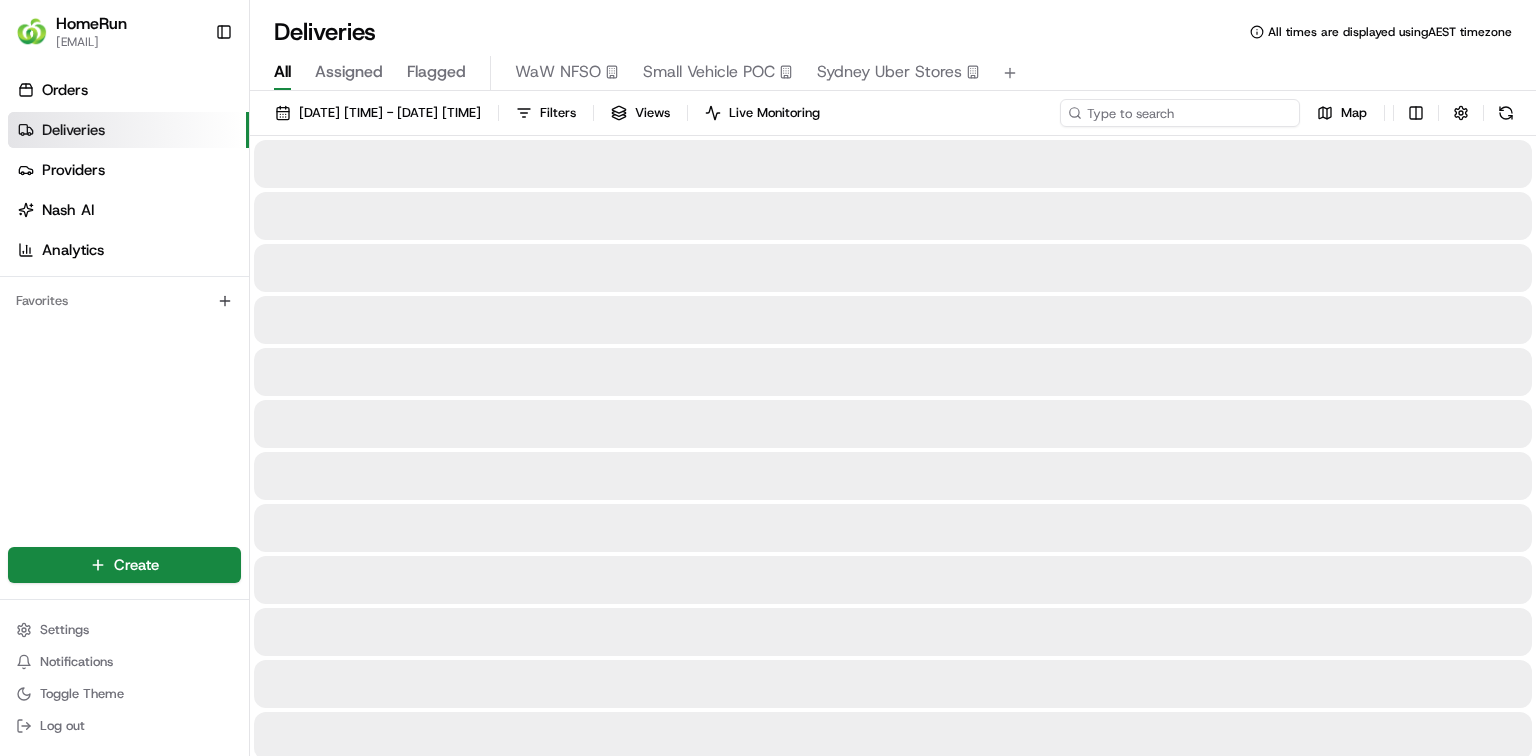 paste on "[NUMBER]" 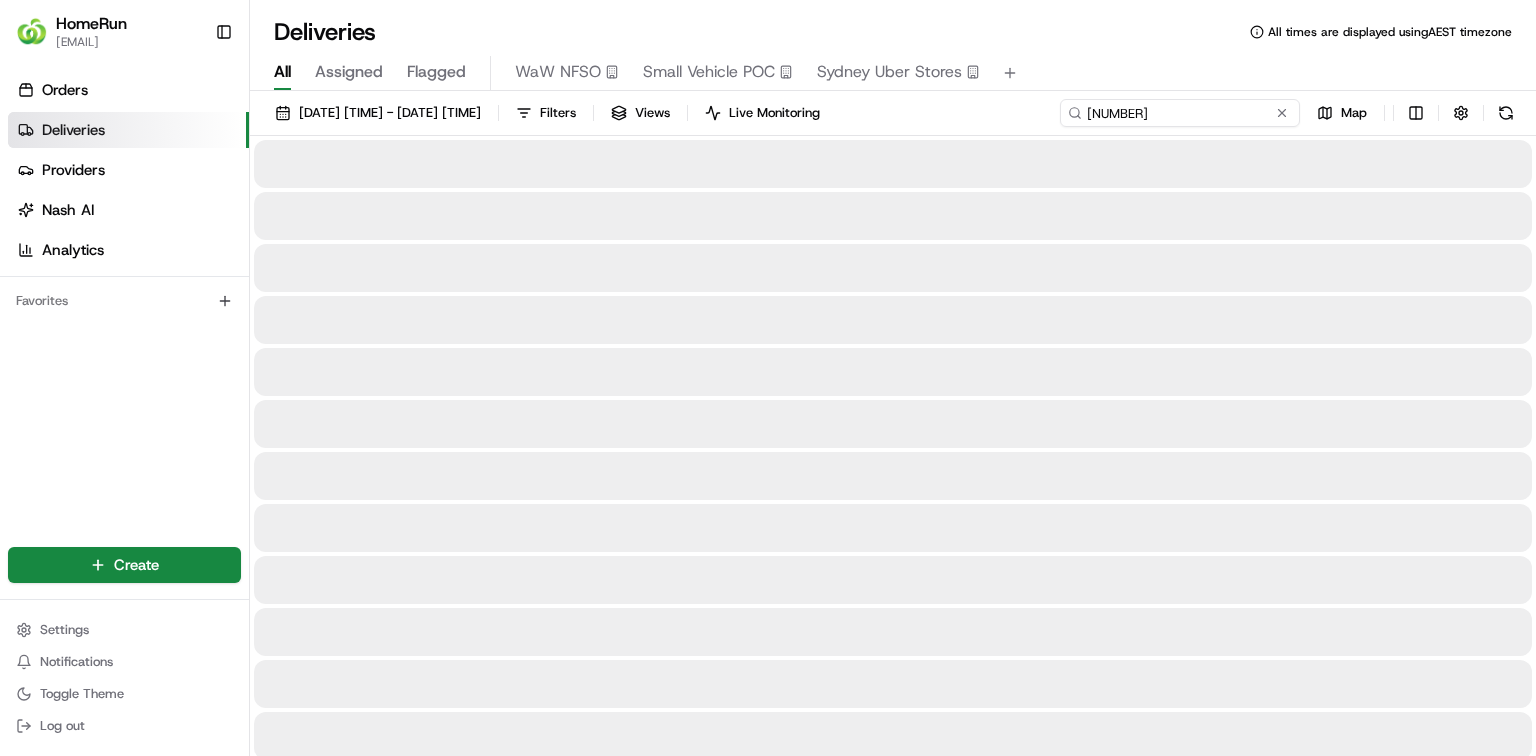 click on "[NUMBER]" at bounding box center [1180, 113] 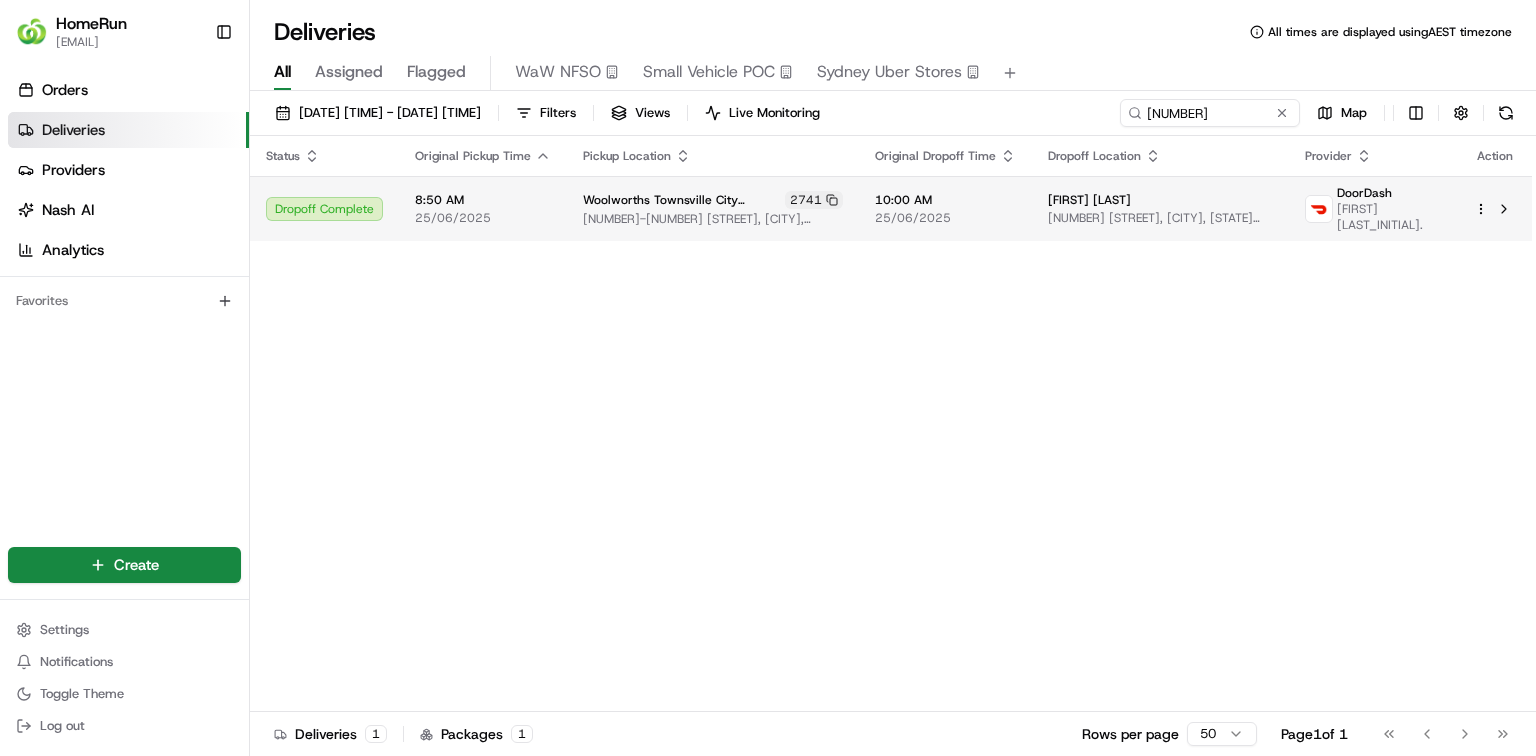 click on "[FIRST] [LAST]@[DOMAIN] Toggle Sidebar Orders Deliveries Providers Nash AI Analytics Favorites Main Menu Members & Organization Organization Users Roles Preferences Customization Tracking Orchestration Automations Dispatch Strategy Optimization Strategy Locations Pickup Locations Dropoff Locations Billing Billing Refund Requests Integrations Notification Triggers Webhooks API Keys Request Logs Create Settings Notifications Toggle Theme Log out Deliveries All times are displayed using  AEST   timezone All Assigned Flagged WaW NFSO Small Vehicle POC Sydney Uber Stores [DATE] [TIME] - [DATE] [TIME] Filters Views Live Monitoring [NUMBER] Map Status Original Pickup Time Pickup Location Original Dropoff Time Dropoff Location Provider Action Dropoff Complete [TIME] [DATE] [CITY] [NUMBER]-[NUMBER] [STREET], [CITY], [STATE] [POSTAL_CODE], [COUNTRY] [TIME] [FIRST] [LAST] [STREET], [CITY], [STATE] [POSTAL_CODE], [COUNTRY] [PROVIDER] [FIRST] [LAST] [NUMBER] [NUMBER] [NUMBER]" at bounding box center (768, 378) 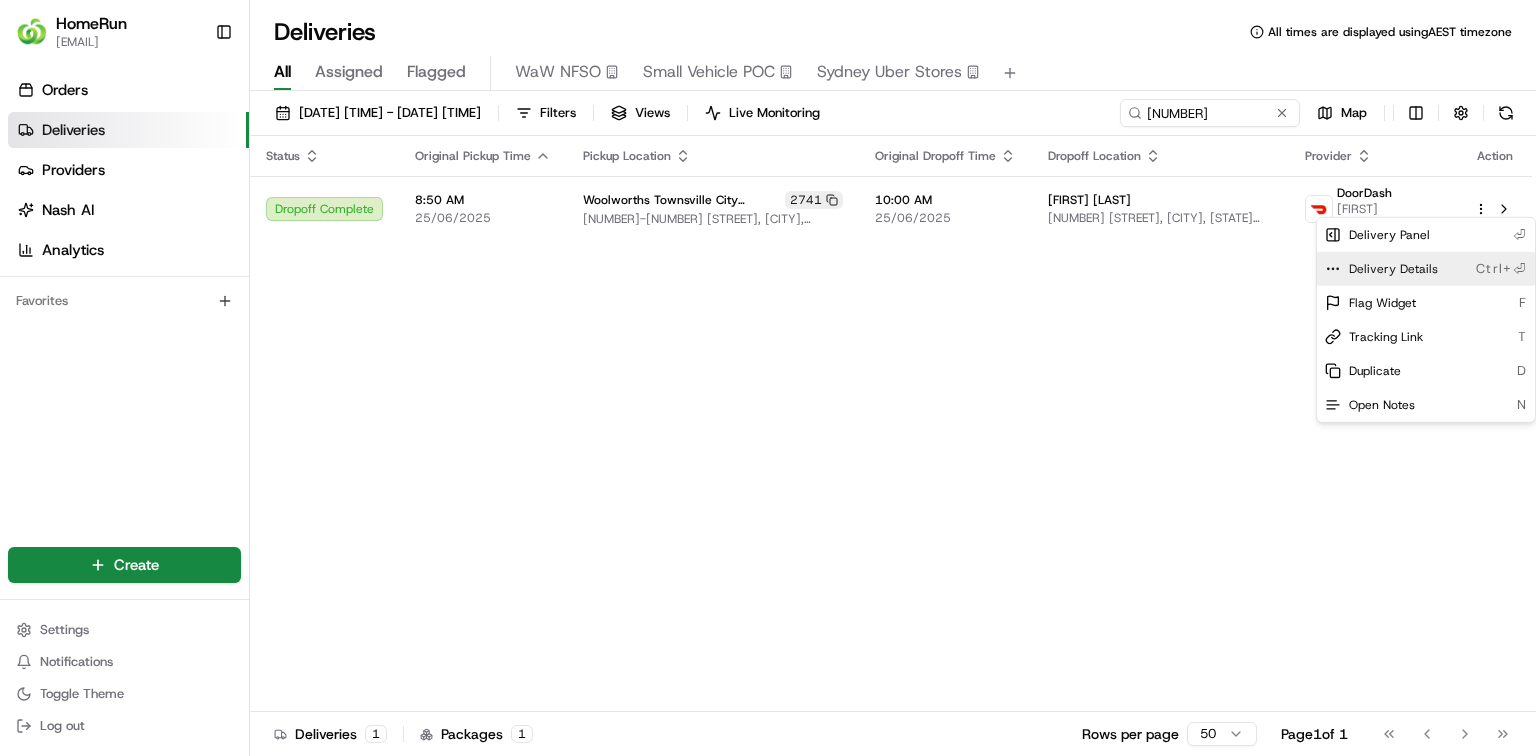 click on "Delivery Details Ctrl+⏎" at bounding box center (1426, 269) 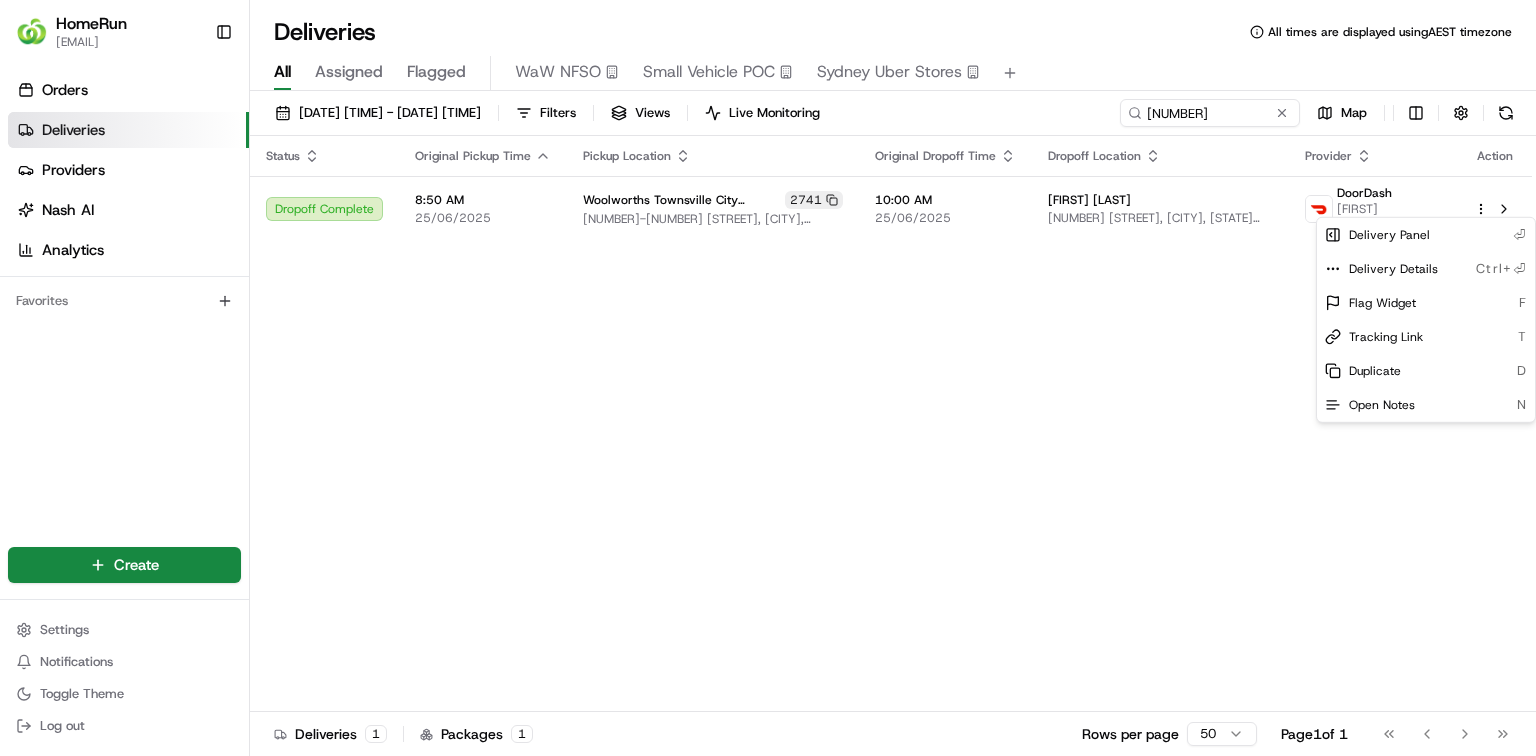 click on "[FIRST] [LAST]@[DOMAIN] Toggle Sidebar Orders Deliveries Providers Nash AI Analytics Favorites Main Menu Members & Organization Organization Users Roles Preferences Customization Tracking Orchestration Automations Dispatch Strategy Optimization Strategy Locations Pickup Locations Dropoff Locations Billing Billing Refund Requests Integrations Notification Triggers Webhooks API Keys Request Logs Create Settings Notifications Toggle Theme Log out Deliveries All times are displayed using  AEST   timezone All Assigned Flagged WaW NFSO Small Vehicle POC Sydney Uber Stores [DATE] [TIME] - [DATE] [TIME] Filters Views Live Monitoring [NUMBER] Map Status Original Pickup Time Pickup Location Original Dropoff Time Dropoff Location Provider Action Dropoff Complete [TIME] [DATE] [CITY] [NUMBER]-[NUMBER] [STREET], [CITY], [STATE] [POSTAL_CODE], [COUNTRY] [TIME] [FIRST] [LAST] [STREET], [CITY], [STATE] [POSTAL_CODE], [COUNTRY] [PROVIDER] [FIRST] [LAST] [NUMBER] [NUMBER] [NUMBER]" at bounding box center (768, 378) 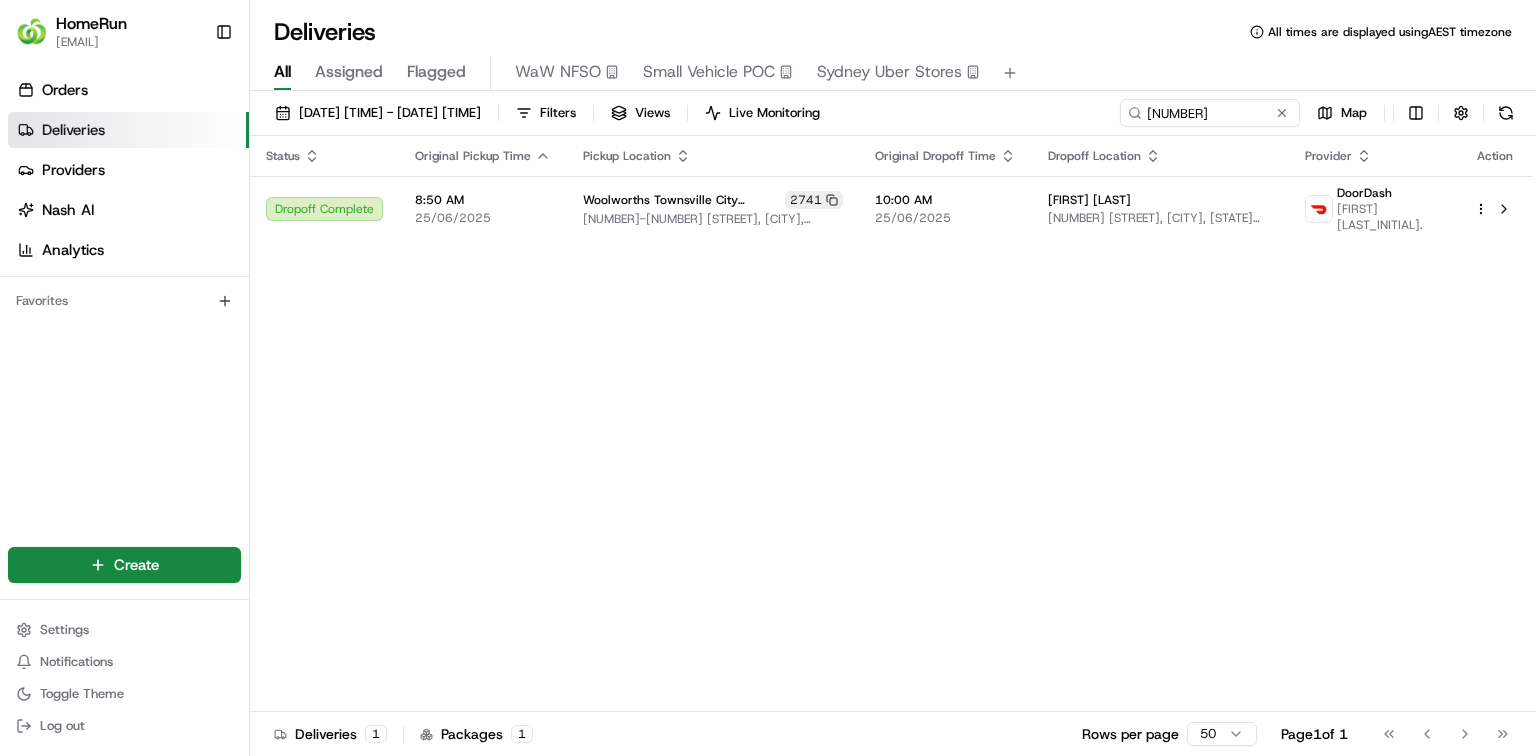 click on "[DATE] [TIME] - [DATE] [TIME]" at bounding box center (390, 113) 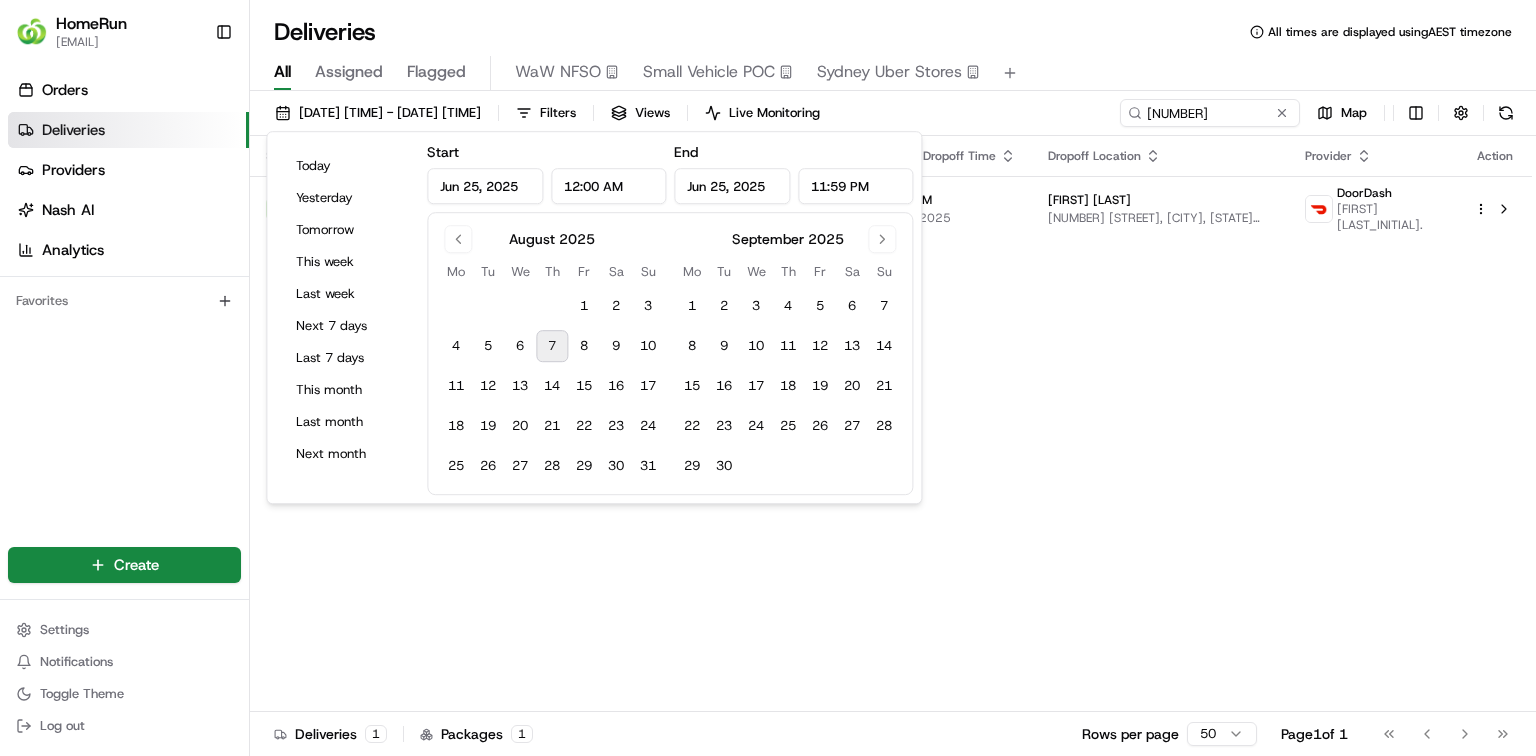 click on "[DATE] [TIME] - [DATE] [TIME]" at bounding box center (390, 113) 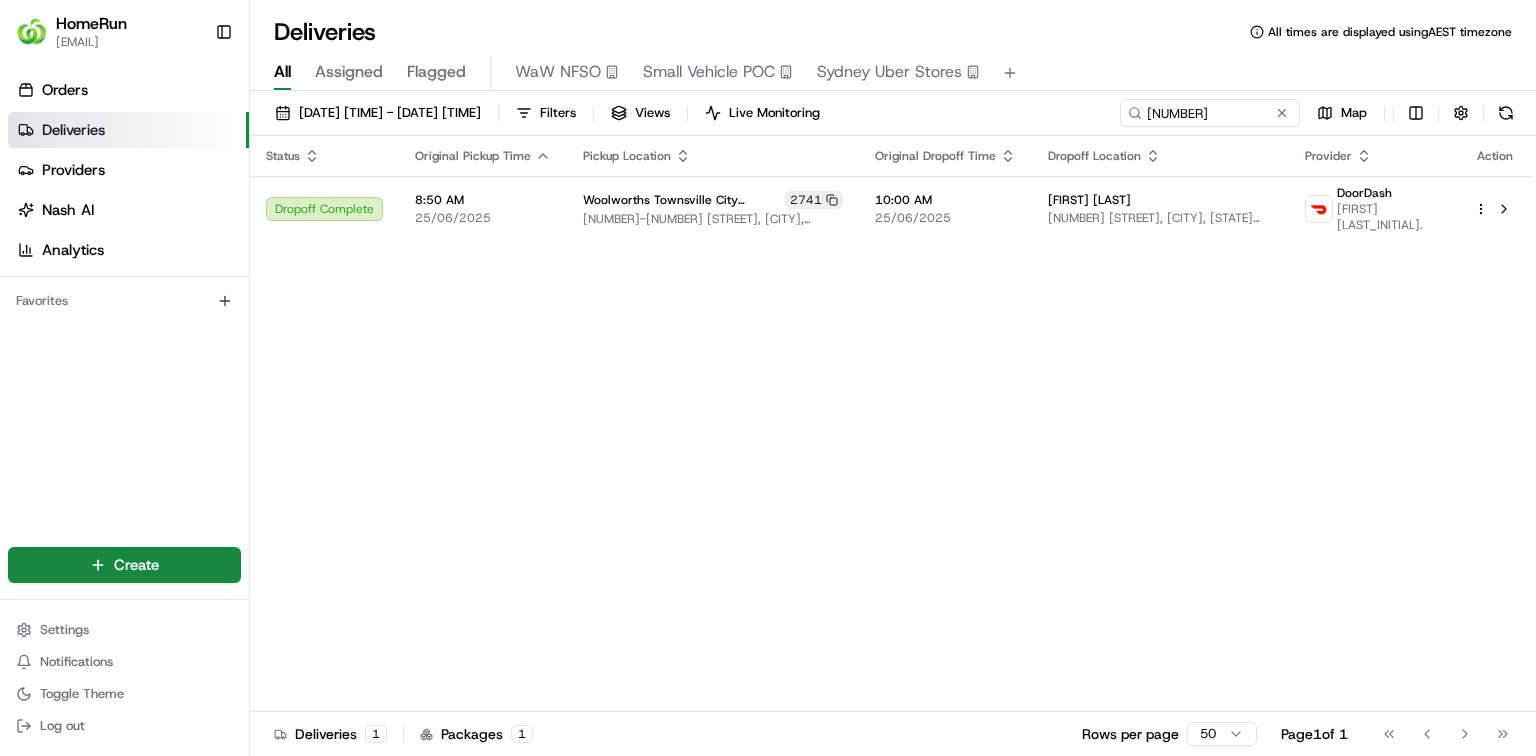 click on "[DATE] [TIME] - [DATE] [TIME]" at bounding box center [390, 113] 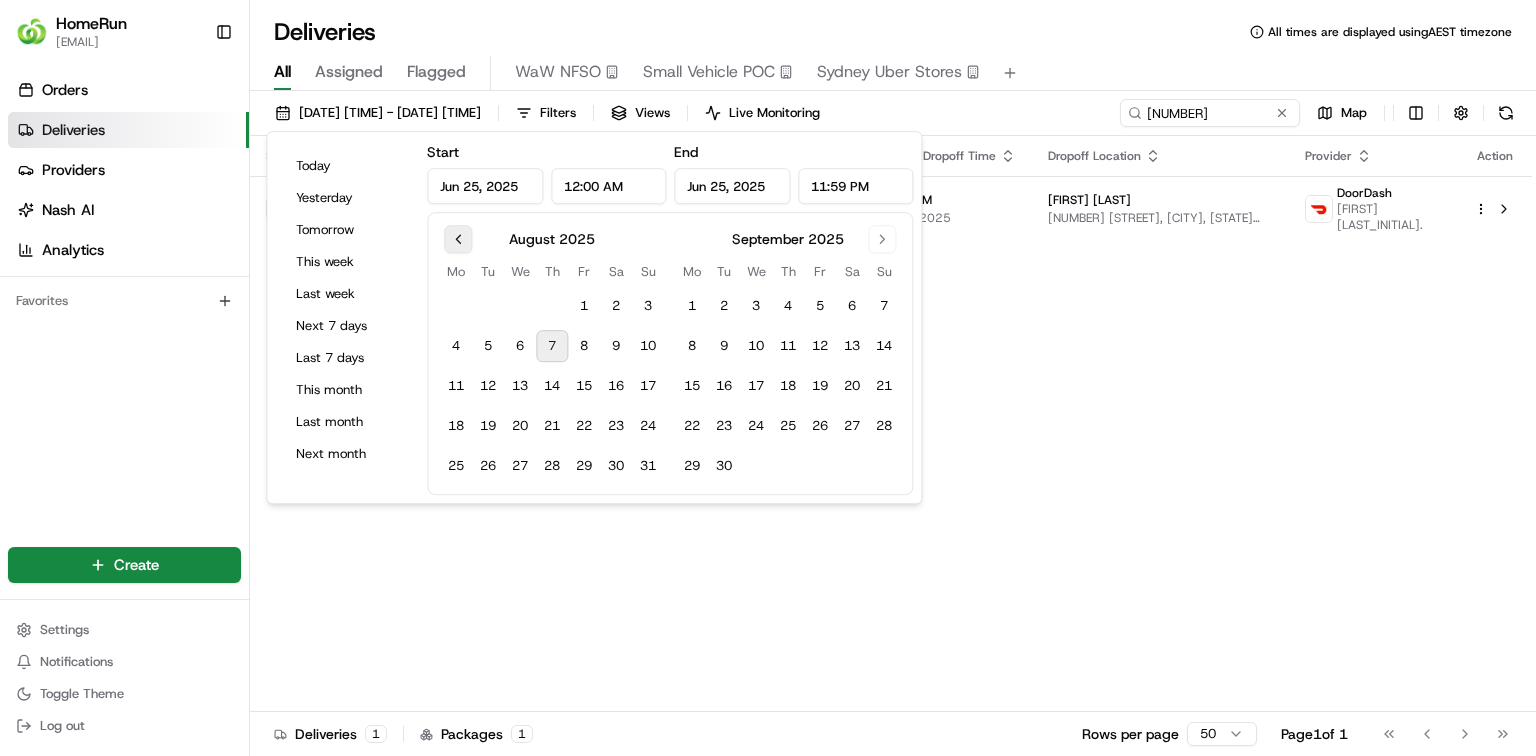 click at bounding box center [458, 239] 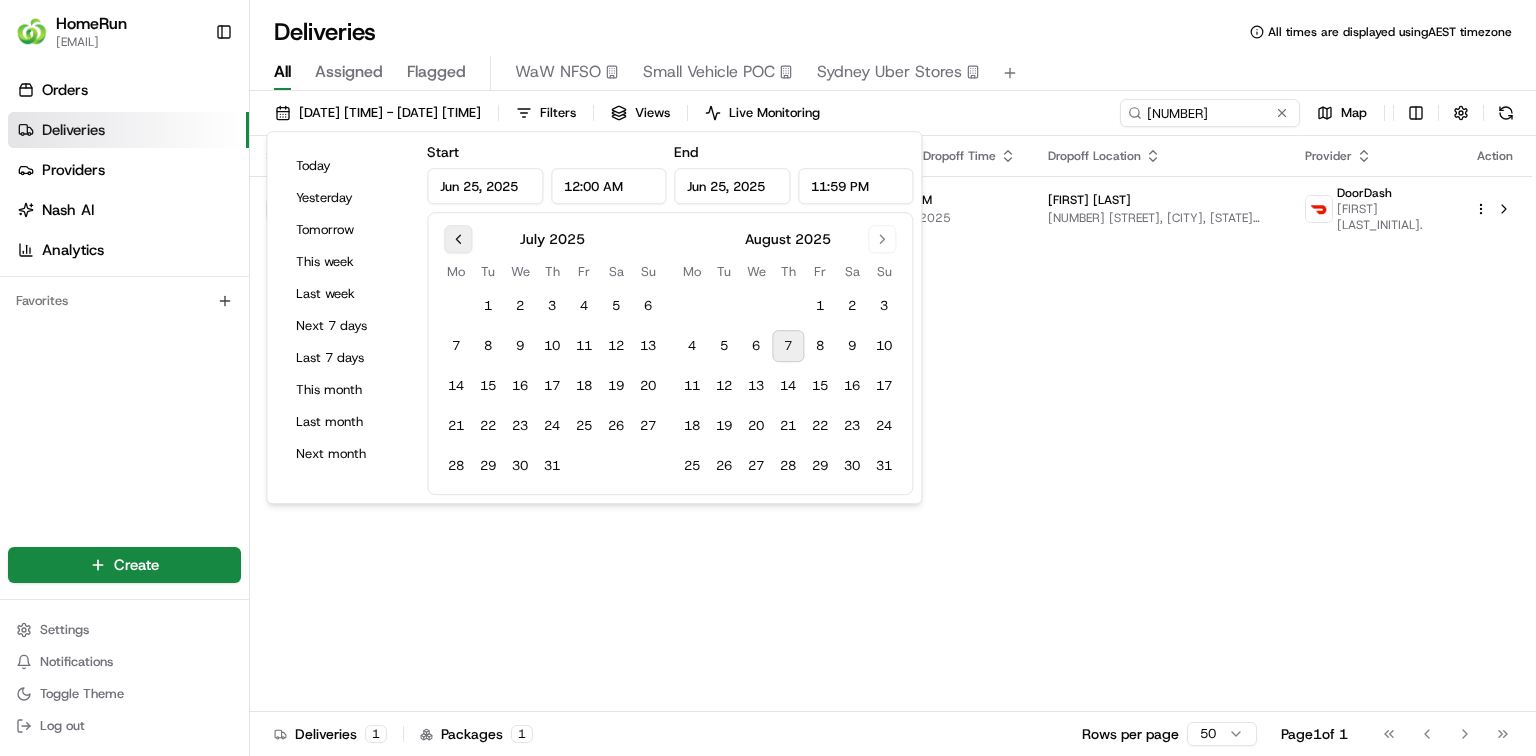 click at bounding box center (458, 239) 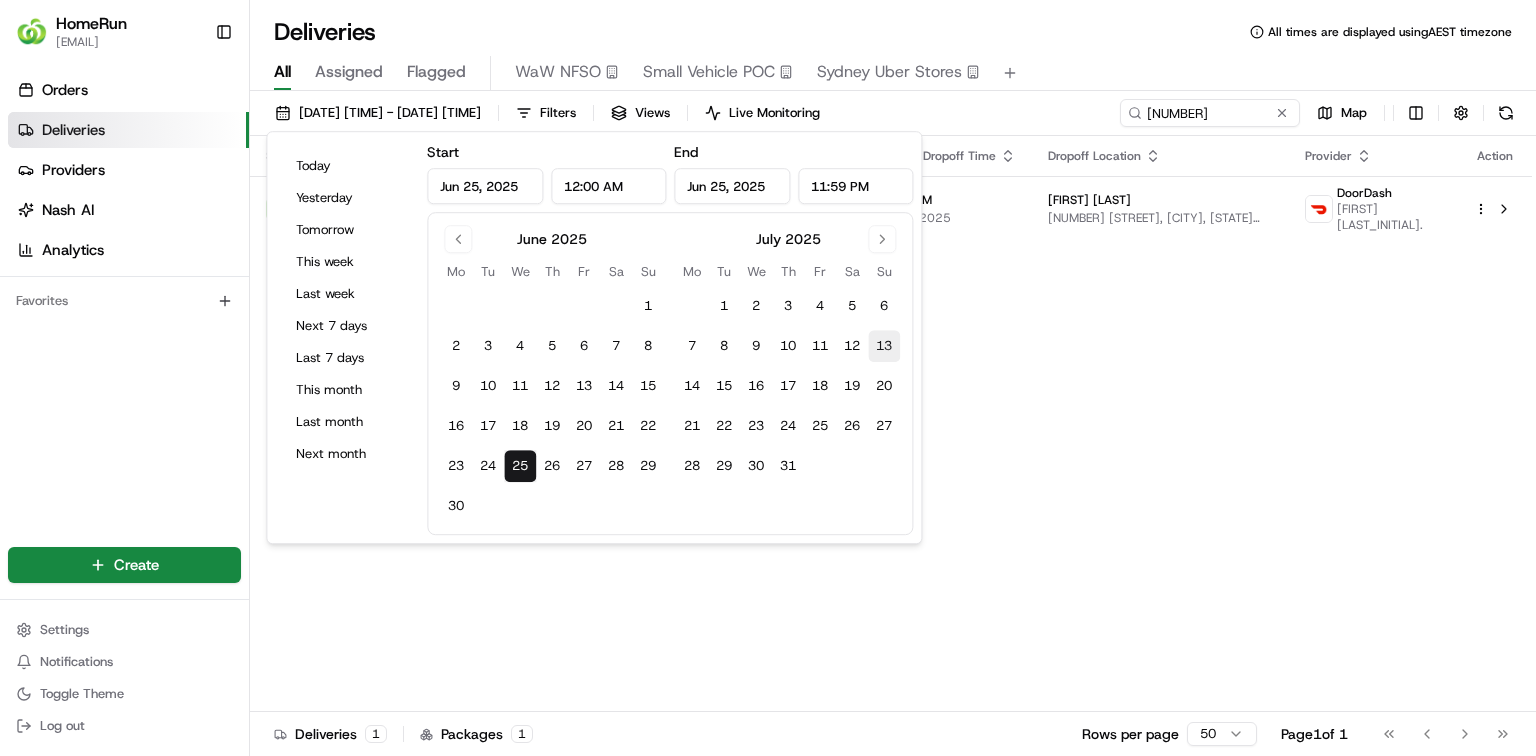click on "13" at bounding box center (884, 346) 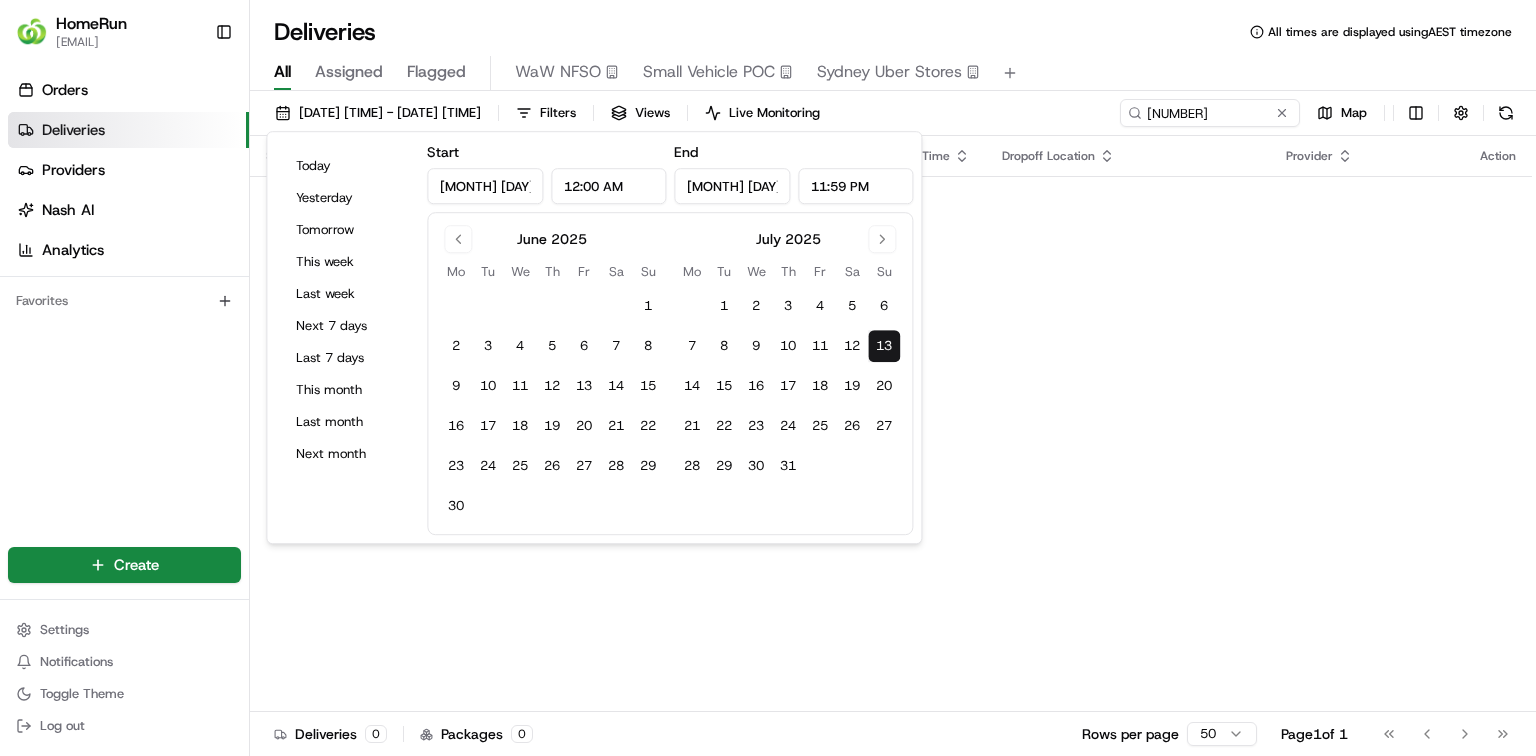 click on "13" at bounding box center [884, 346] 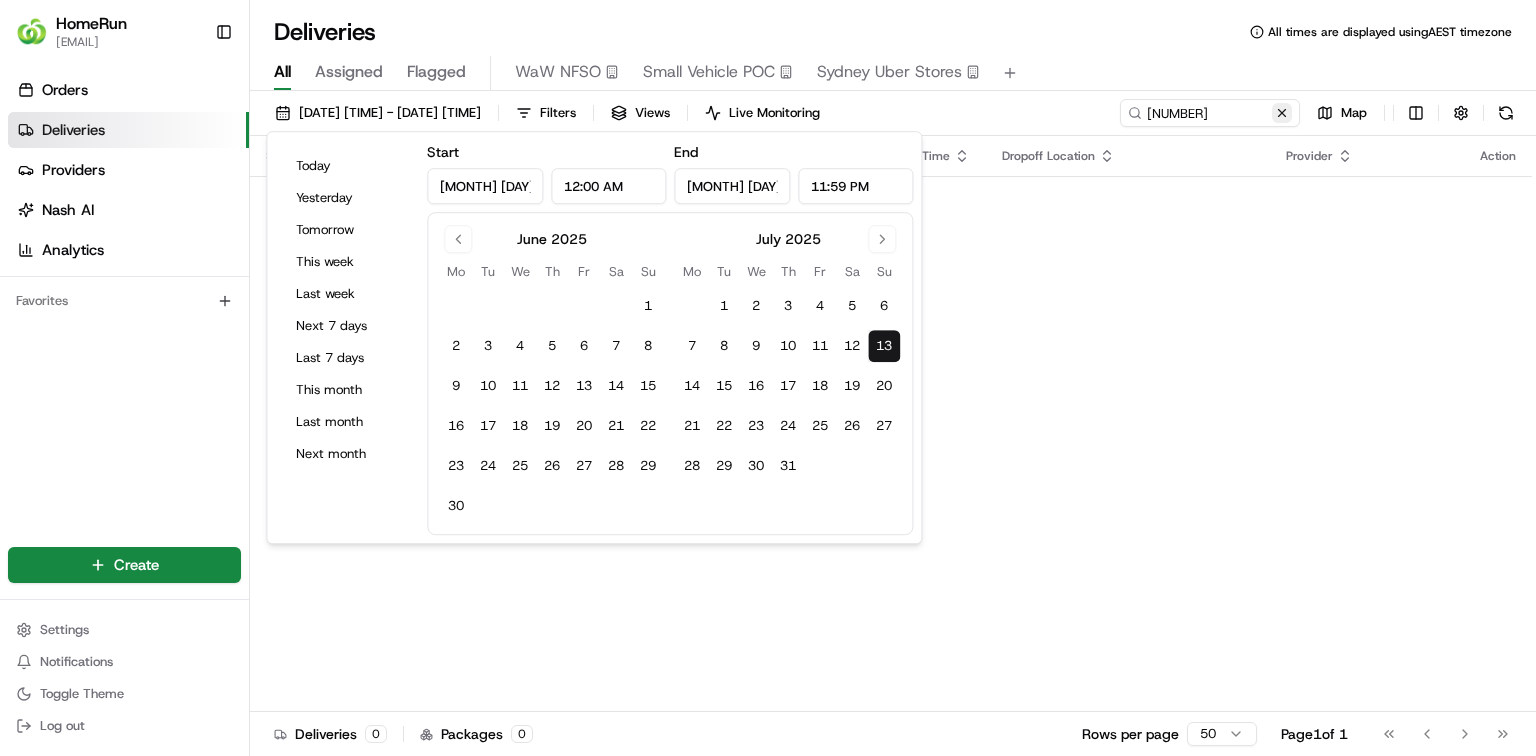 click at bounding box center [1282, 113] 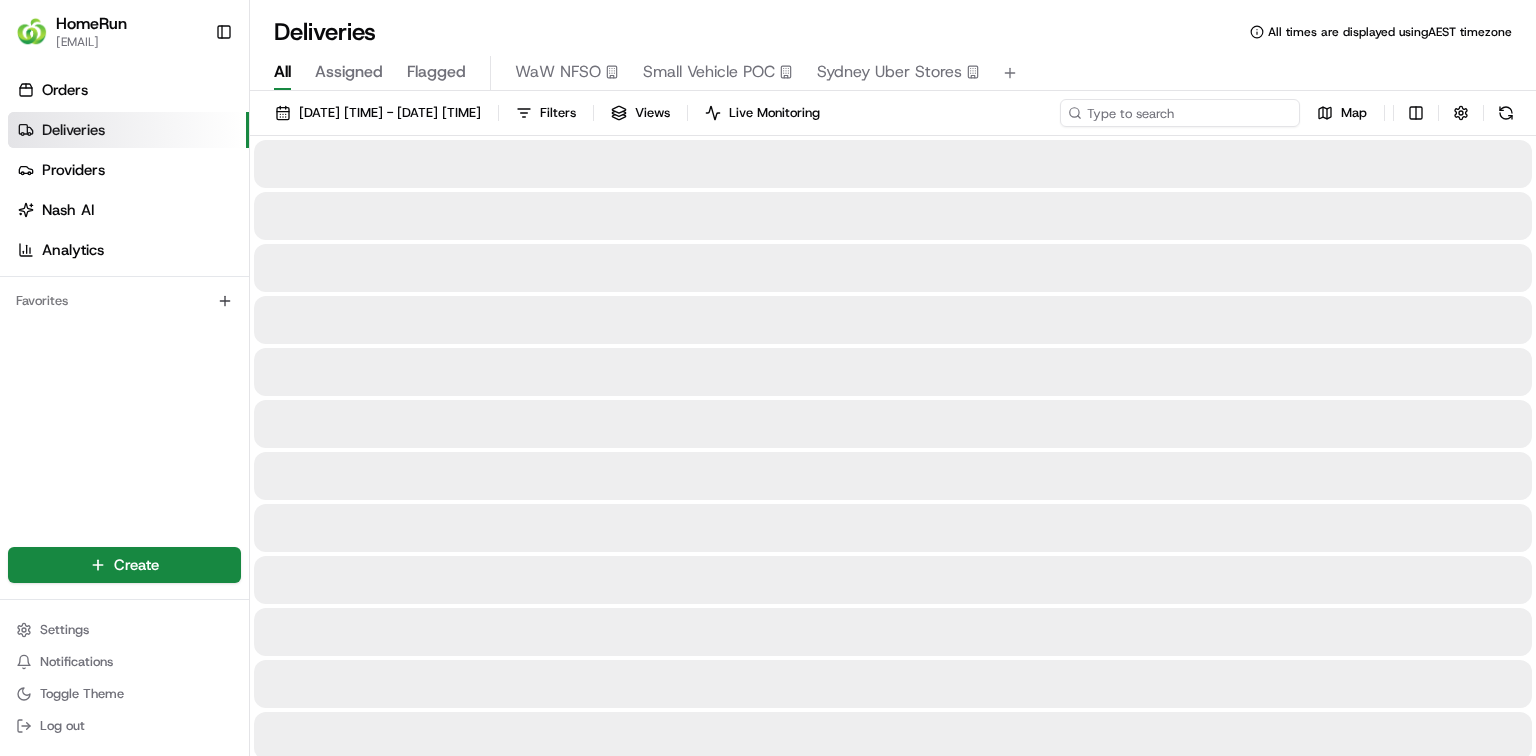 paste on "[NUMBER]" 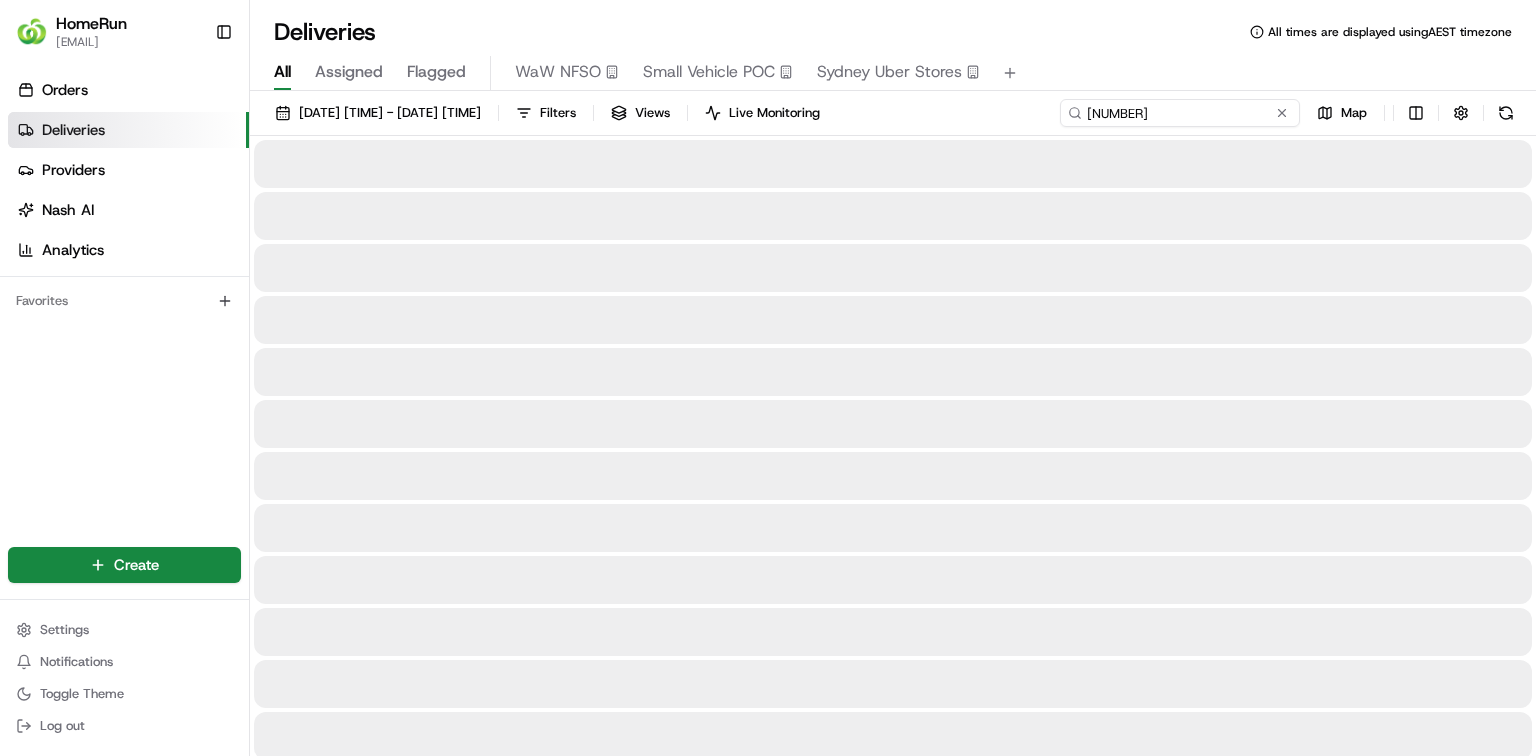 type on "[NUMBER]" 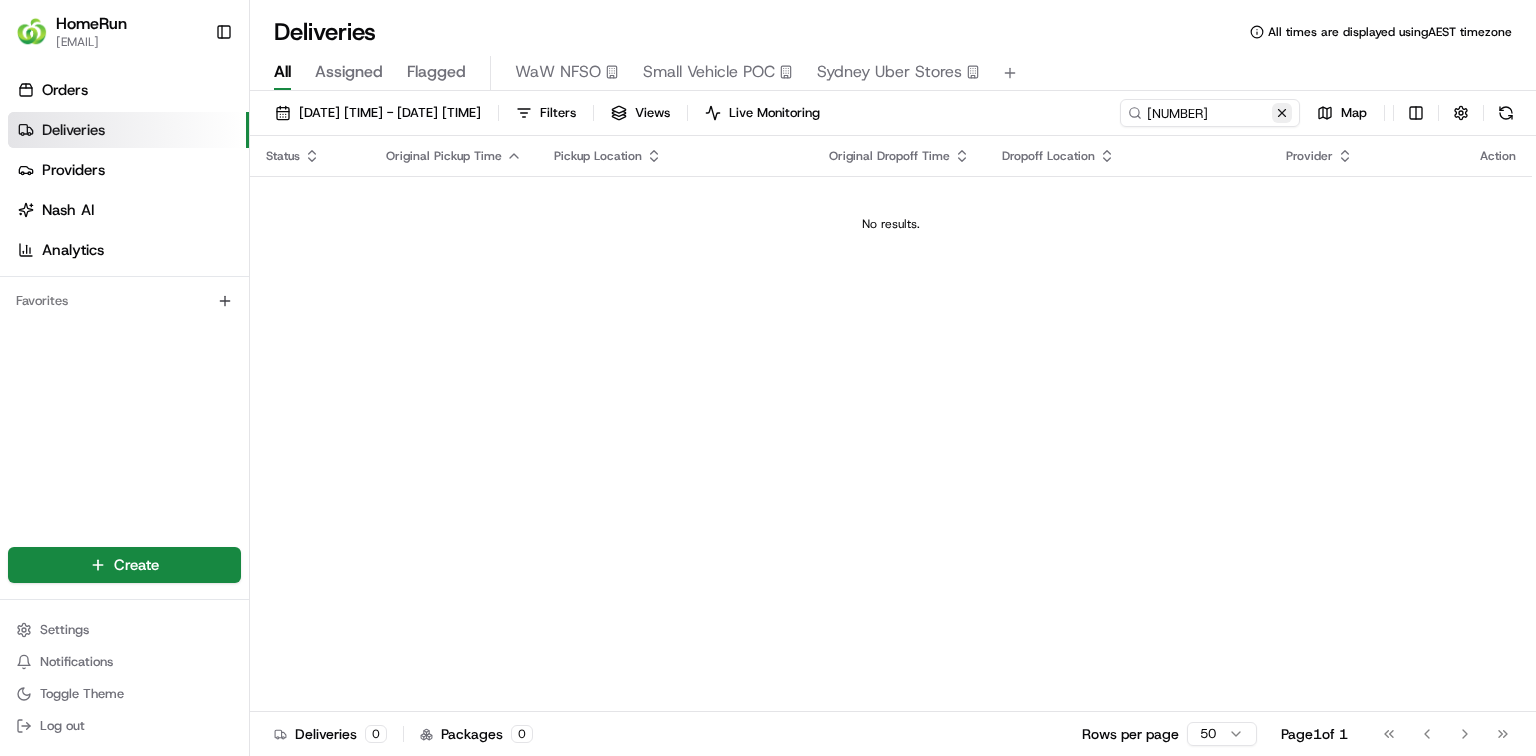 click at bounding box center (1282, 113) 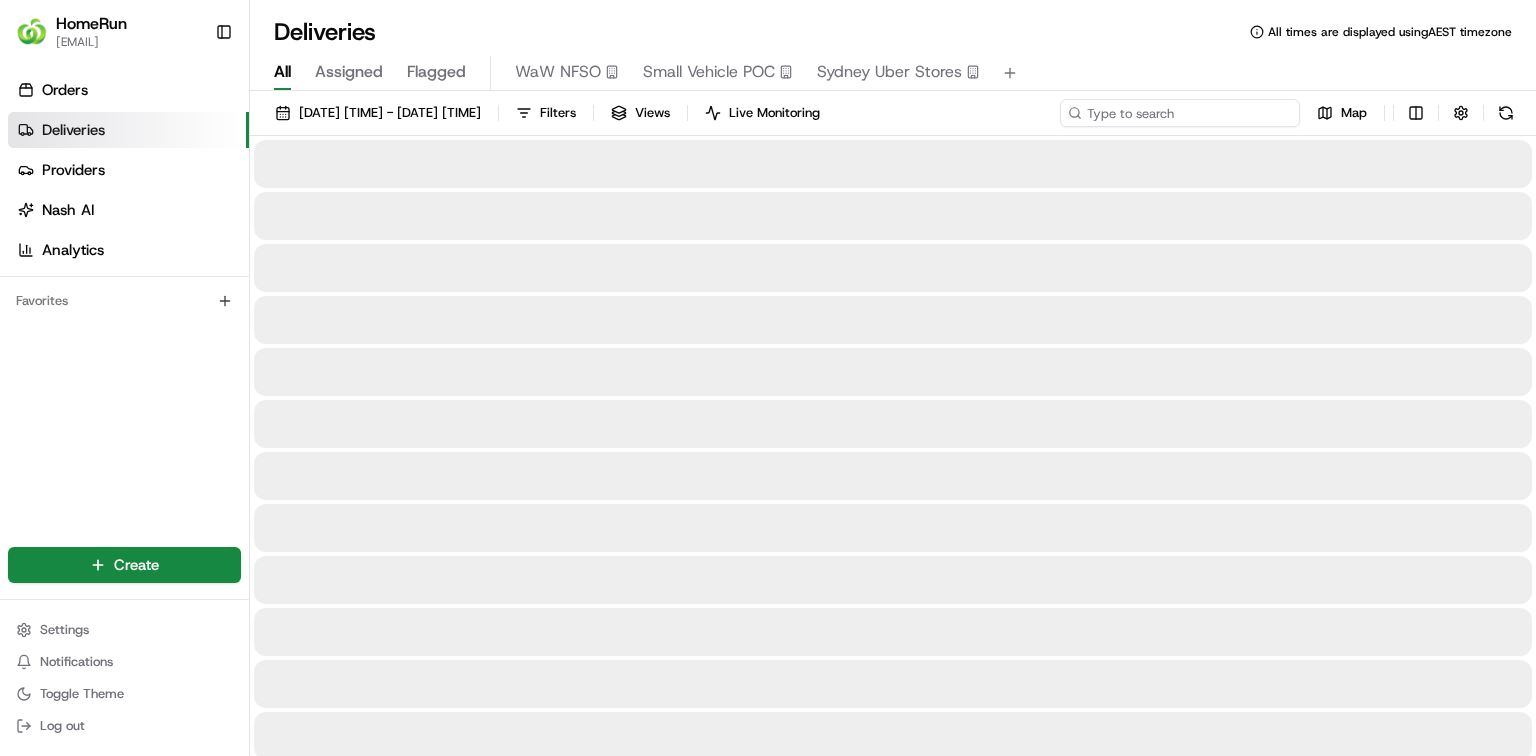 paste on "[NUMBER]" 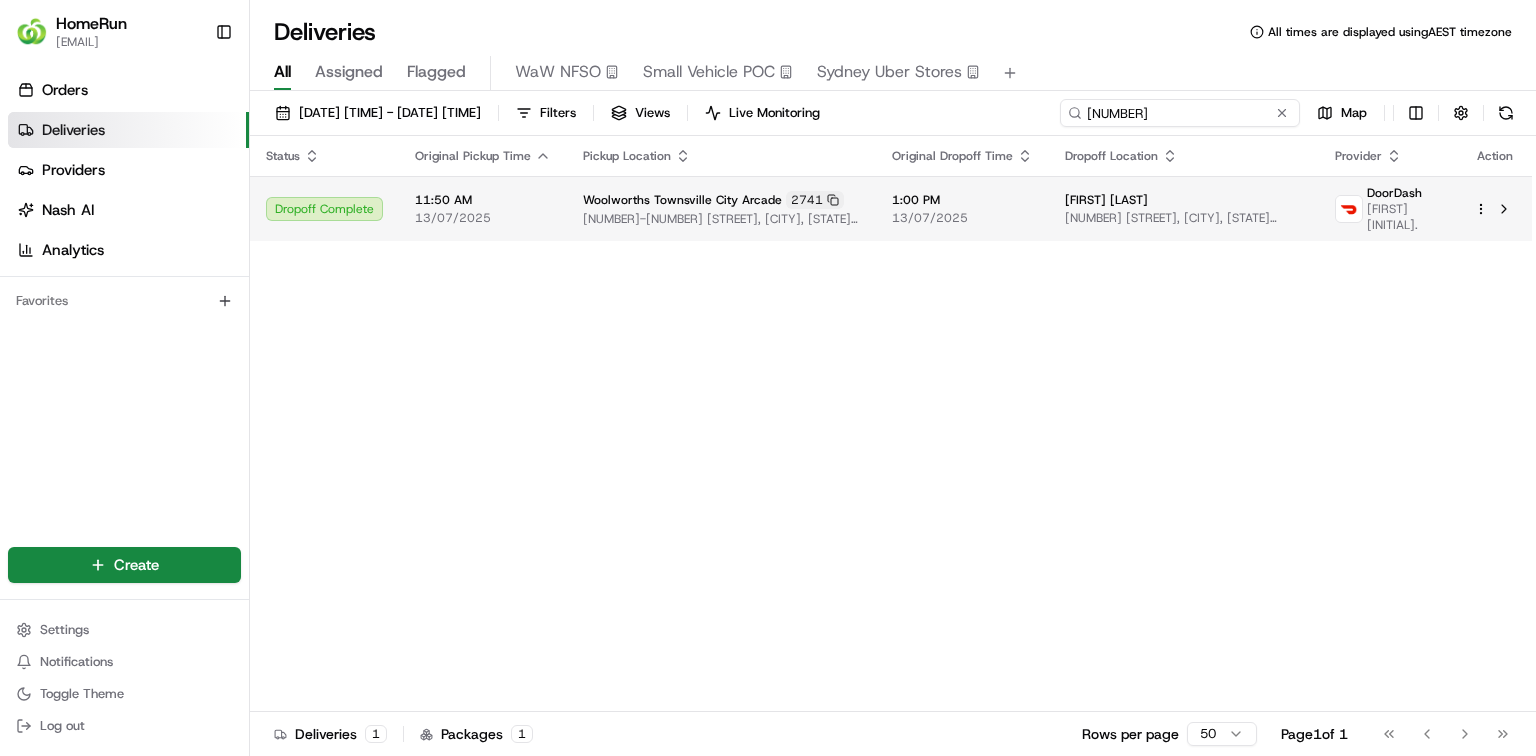 type on "[NUMBER]" 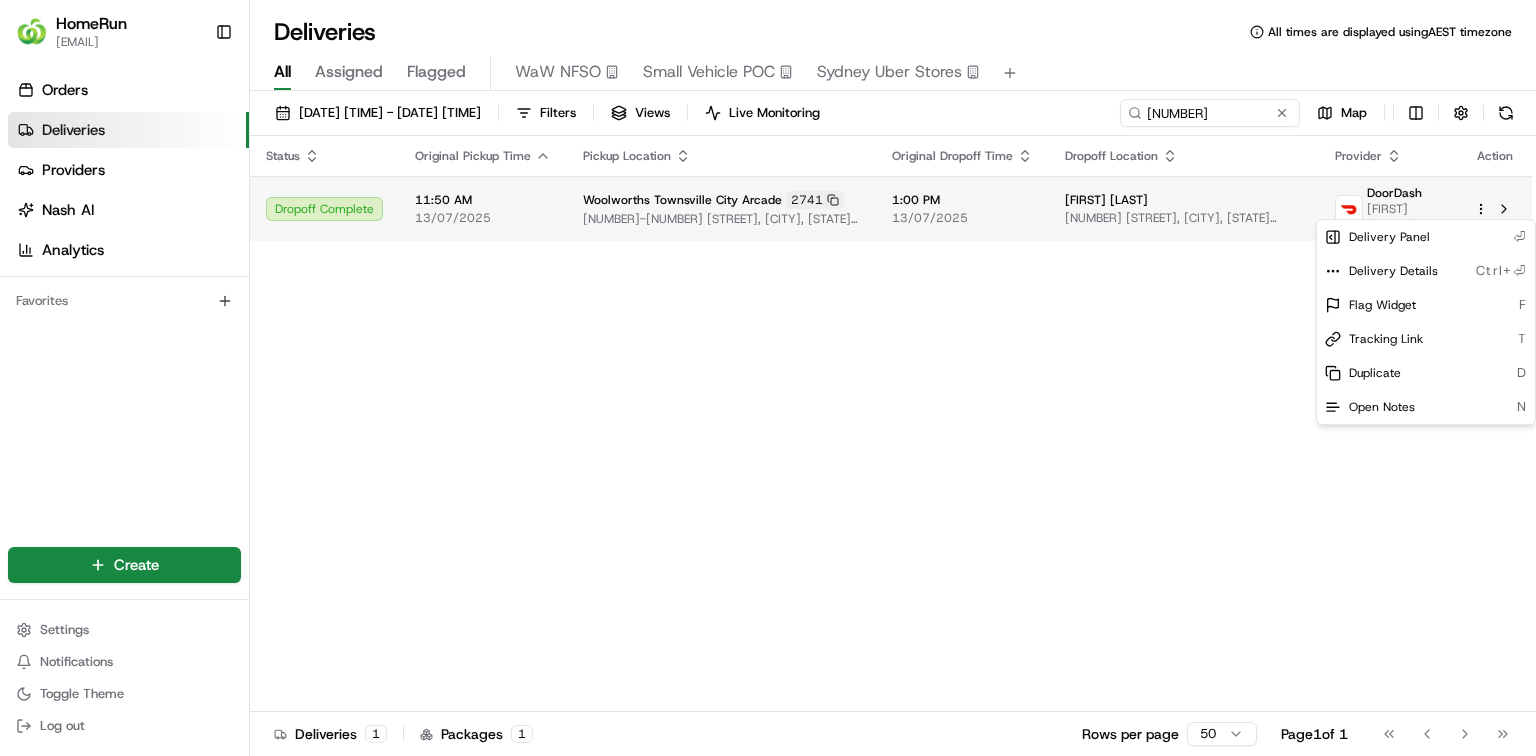click on "[FIRST] [LAST]@[DOMAIN] Toggle Sidebar Orders Deliveries Providers Nash AI Analytics Favorites Main Menu Members & Organization Organization Users Roles Preferences Customization Tracking Orchestration Automations Dispatch Strategy Optimization Strategy Locations Pickup Locations Dropoff Locations Billing Billing Refund Requests Integrations Notification Triggers Webhooks API Keys Request Logs Create Settings Notifications Toggle Theme Log out Deliveries All times are displayed using  AEST   timezone All Assigned Flagged WaW NFSO Small Vehicle POC Sydney Uber Stores [DATE] [TIME] - [DATE] [TIME] Filters Views Live Monitoring [NUMBER] Map Status Original Pickup Time Pickup Location Original Dropoff Time Dropoff Location Provider Action Dropoff Complete [TIME] [DATE] [CITY] [NUMBER]-[NUMBER] [STREET], [CITY], [STATE] [POSTAL_CODE], [COUNTRY] [TIME] [FIRST] [LAST] [STREET], [CITY], [STATE] [POSTAL_CODE], [COUNTRY] [PROVIDER] [FIRST] [LAST] [NUMBER] [NUMBER] [NUMBER]" at bounding box center [768, 378] 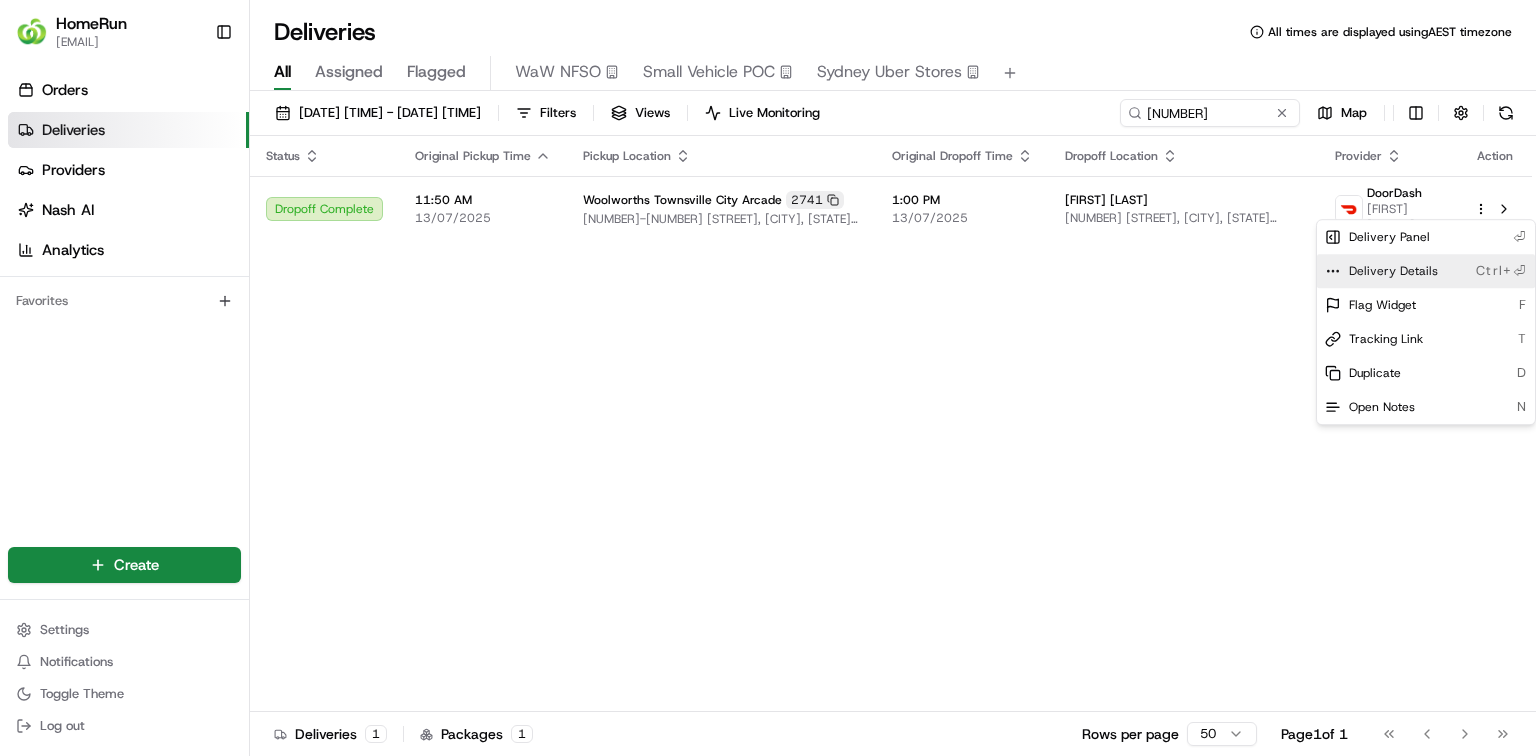 click on "Delivery Details" at bounding box center (1393, 271) 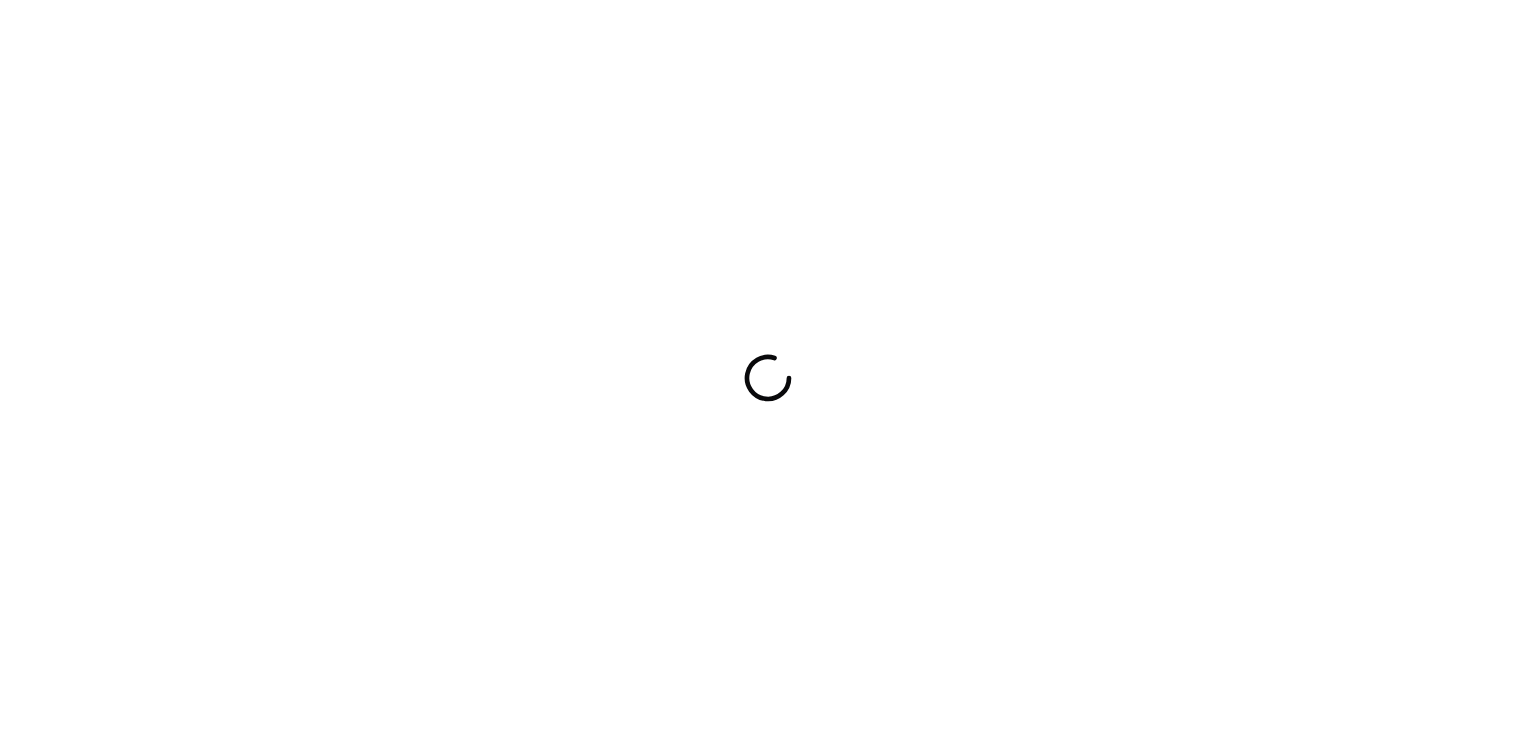 scroll, scrollTop: 0, scrollLeft: 0, axis: both 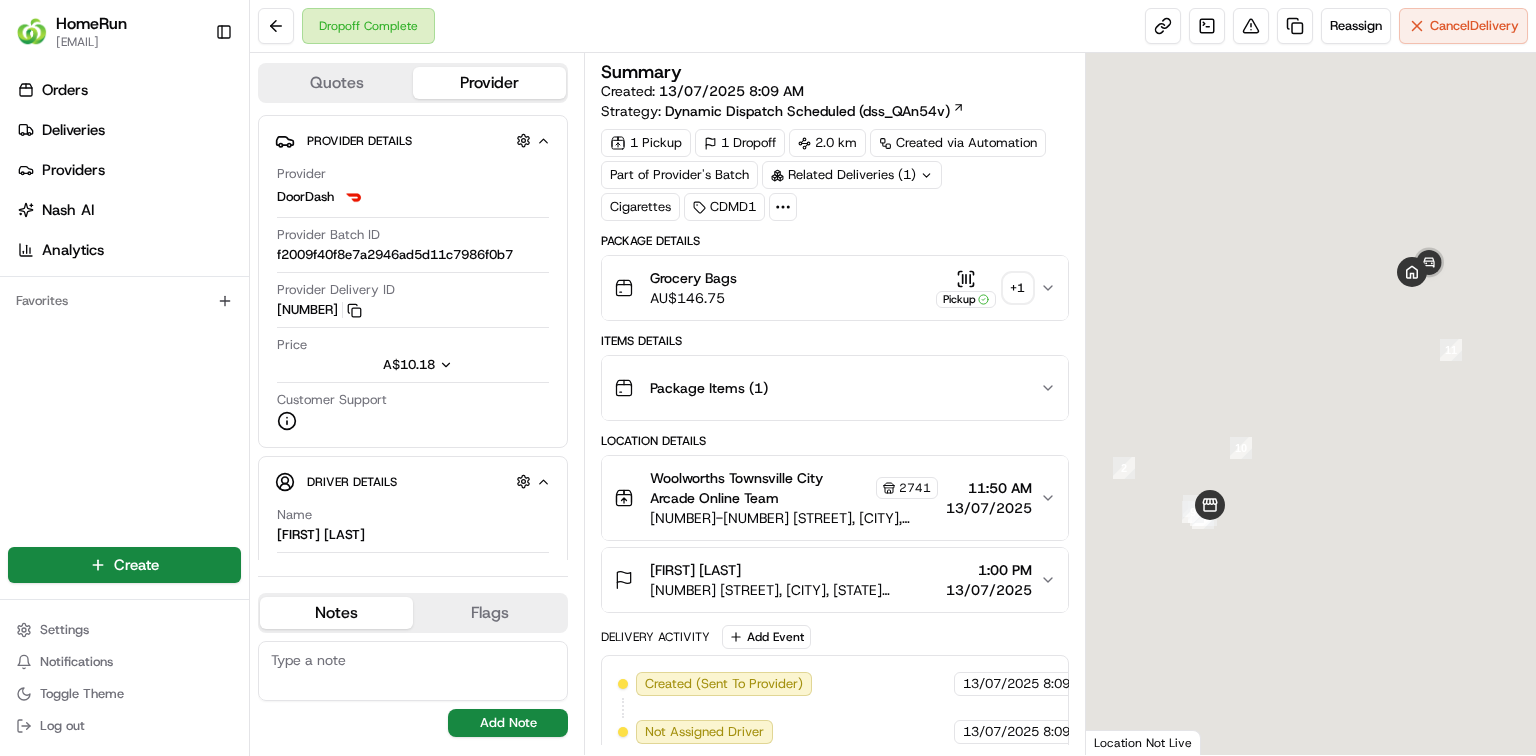 click on "+ 1" at bounding box center (1018, 288) 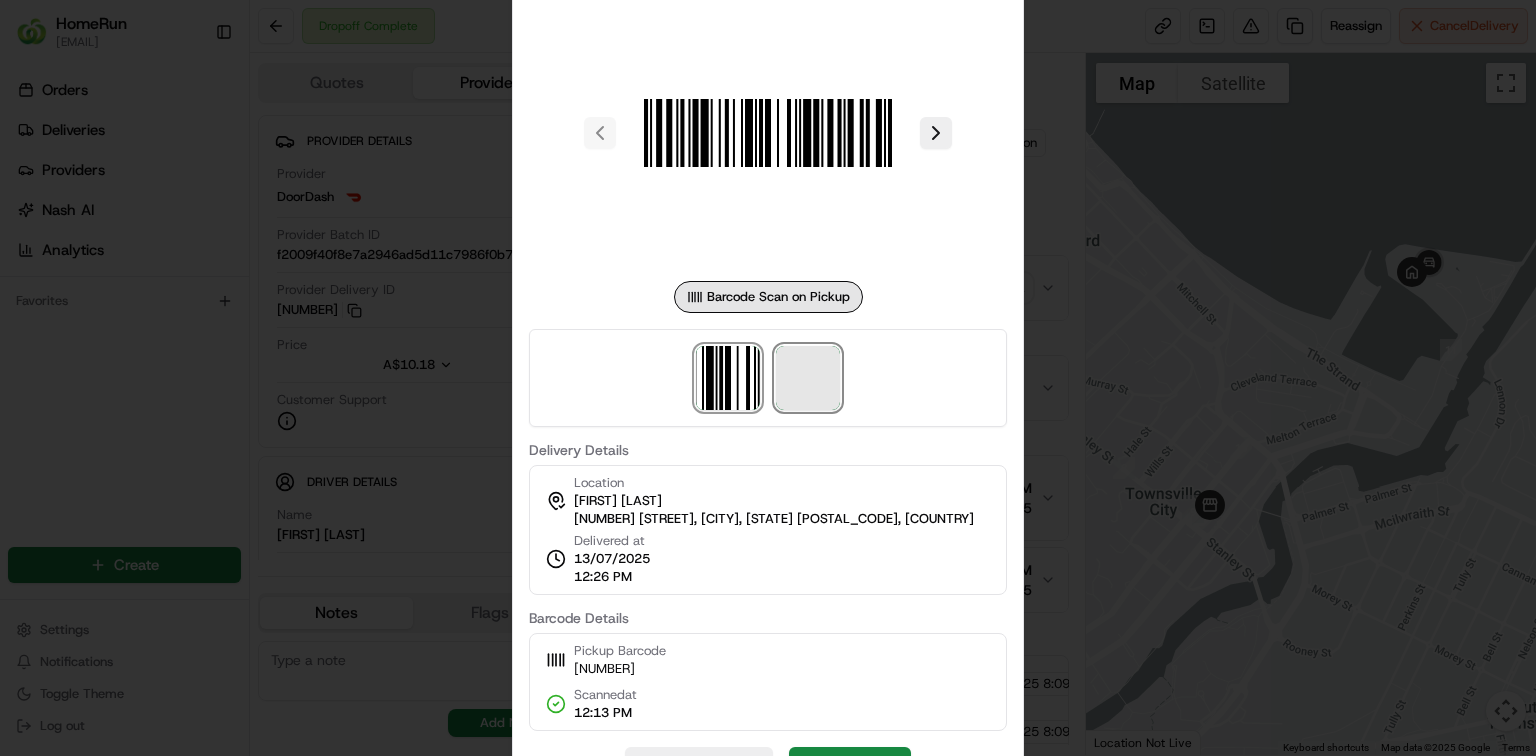 click at bounding box center (808, 378) 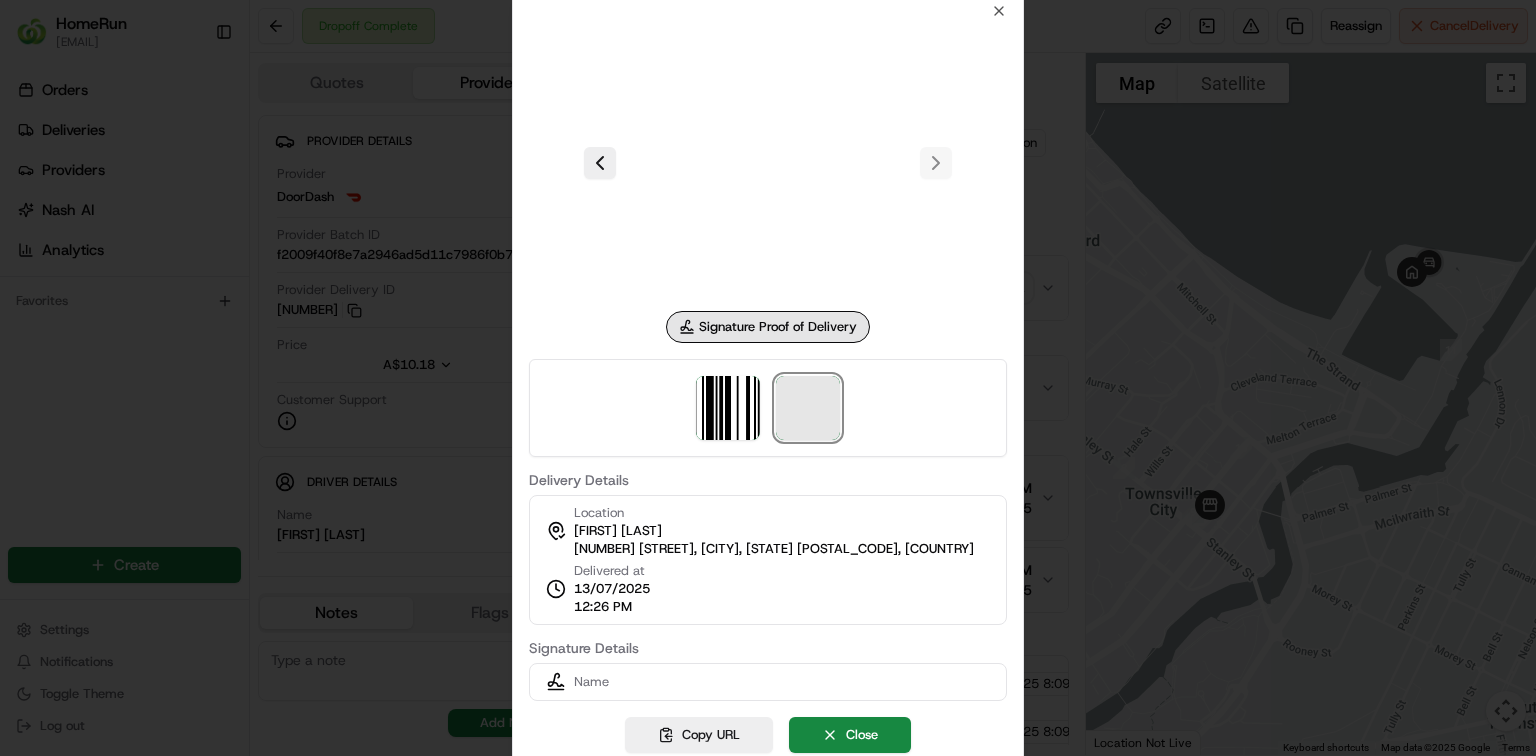 click at bounding box center [808, 408] 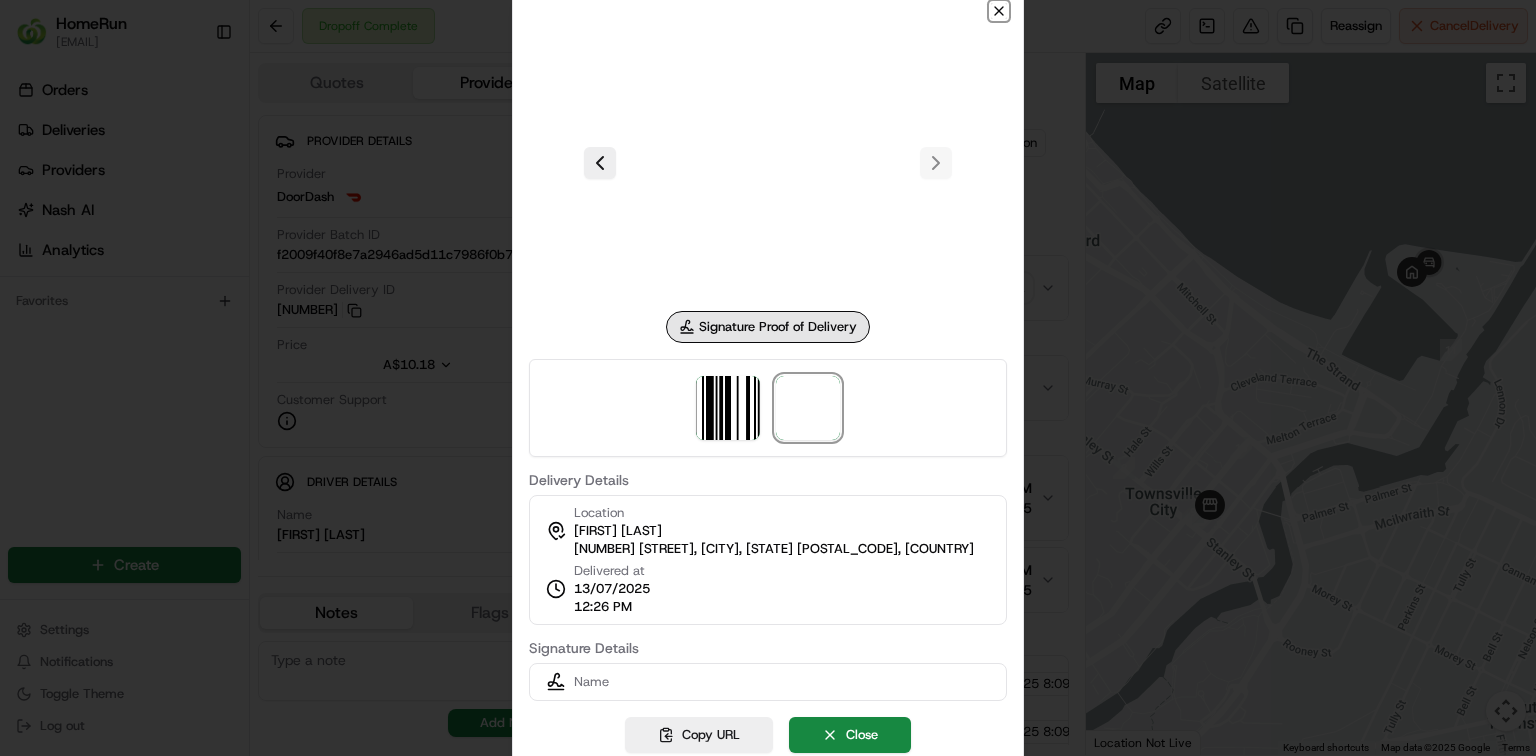click 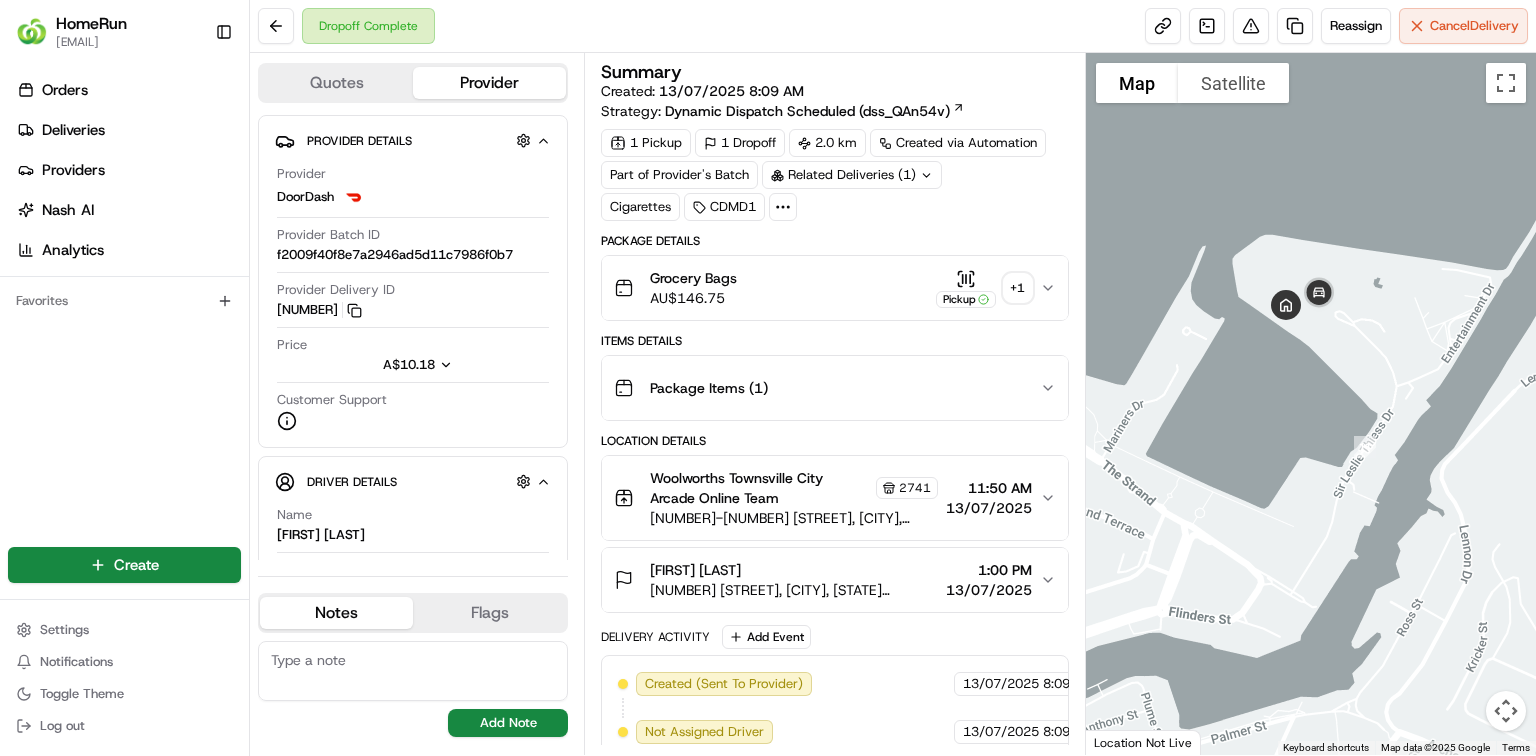 drag, startPoint x: 1481, startPoint y: 279, endPoint x: 1348, endPoint y: 325, distance: 140.73024 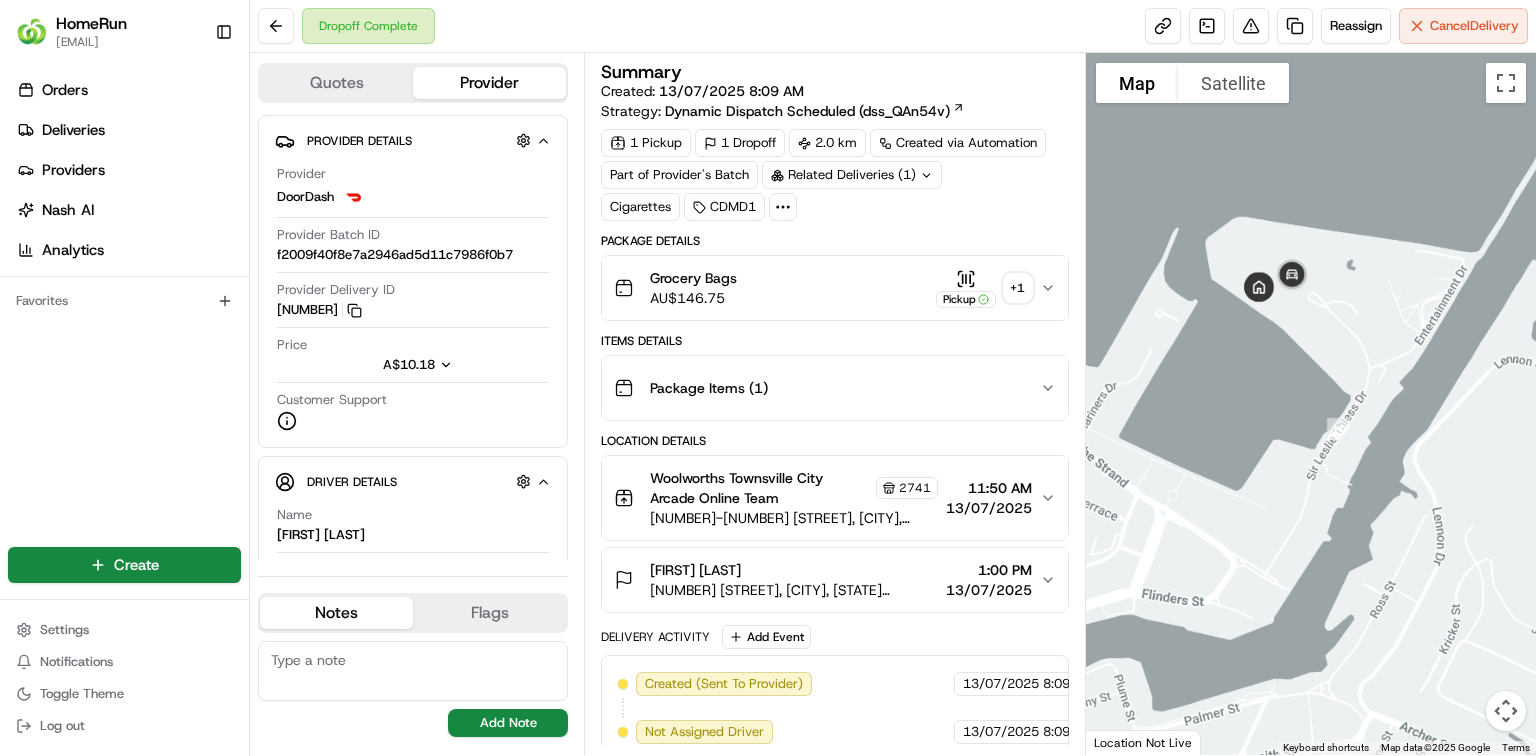 drag, startPoint x: 1432, startPoint y: 355, endPoint x: 1297, endPoint y: 321, distance: 139.21565 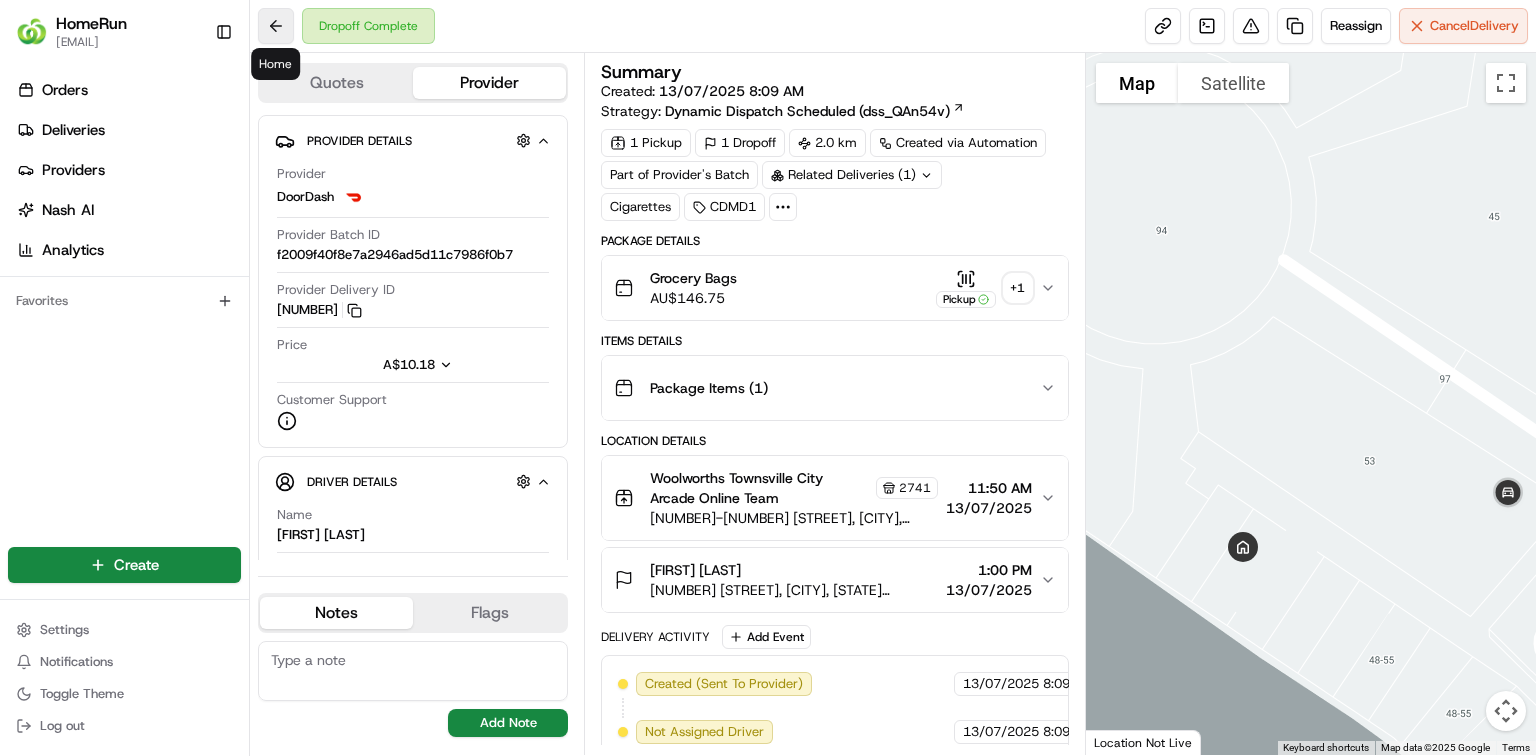 click at bounding box center (276, 26) 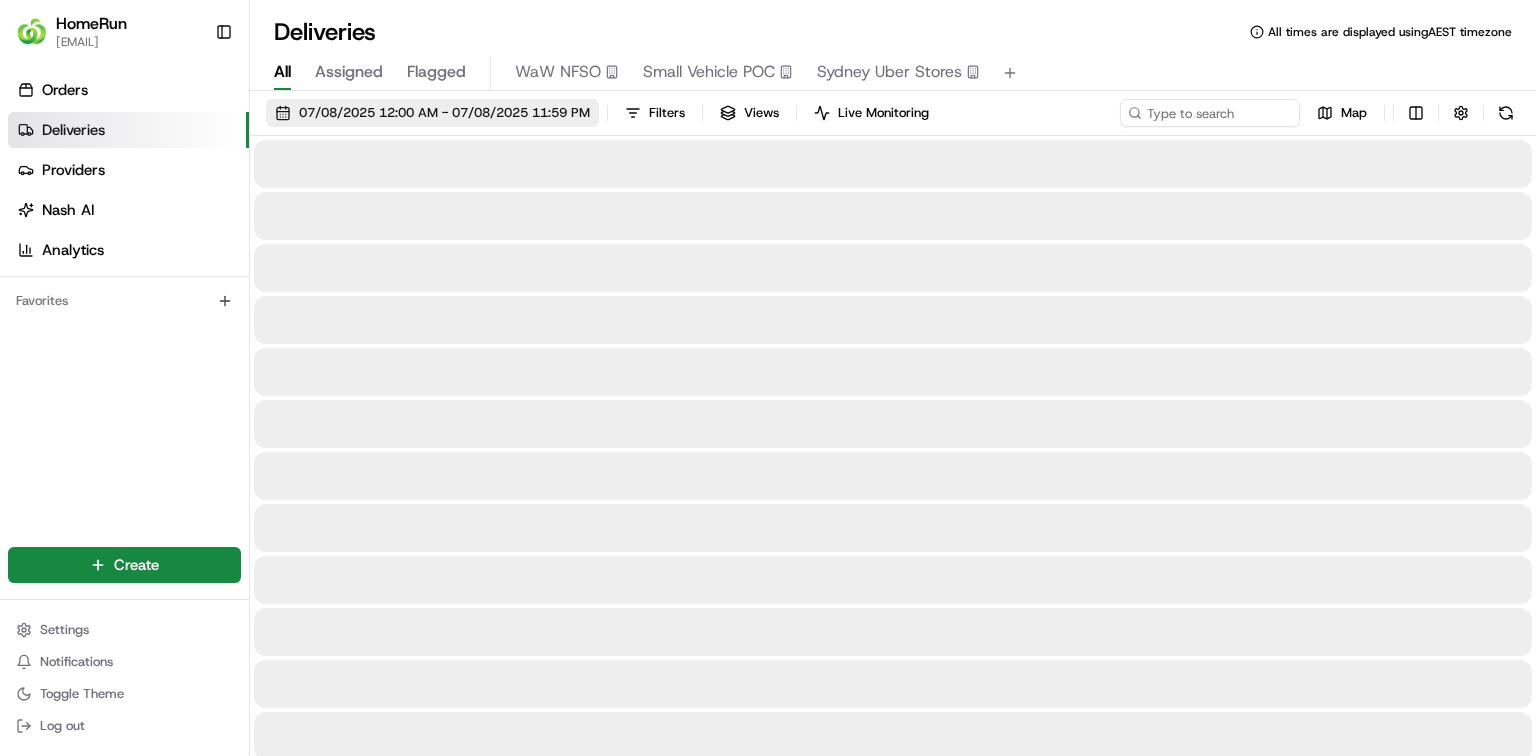 click on "07/08/2025 12:00 AM - 07/08/2025 11:59 PM" at bounding box center [444, 113] 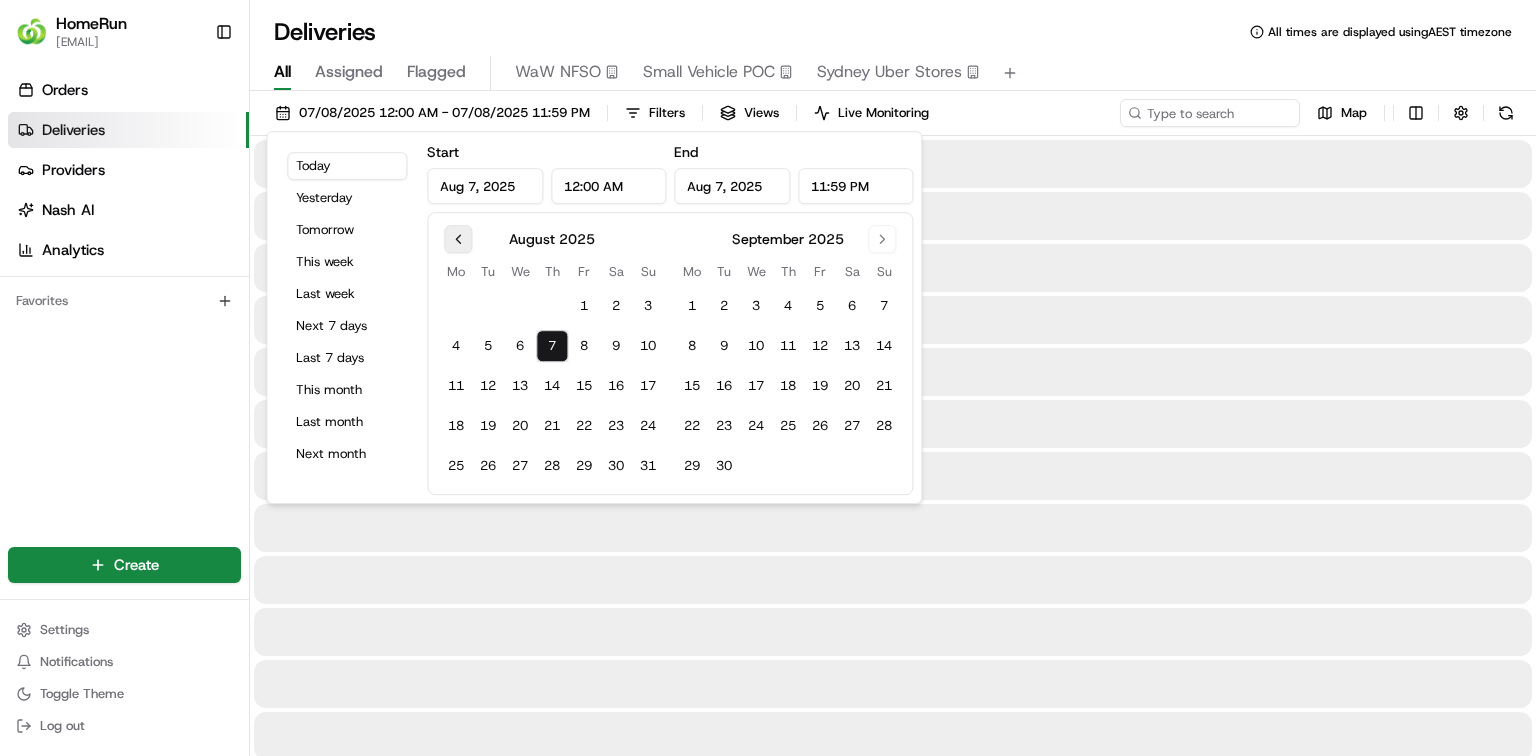 click at bounding box center [458, 239] 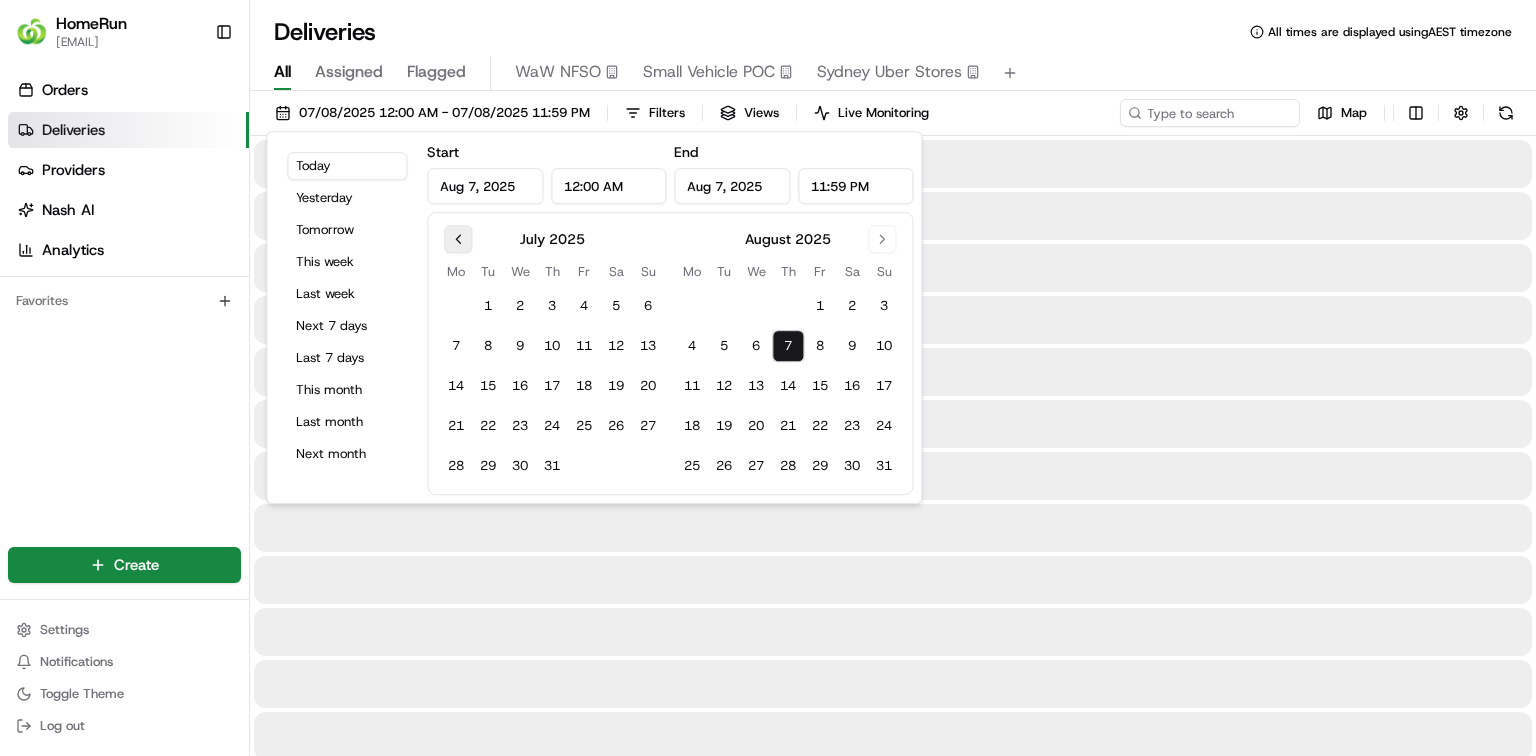 click at bounding box center (458, 239) 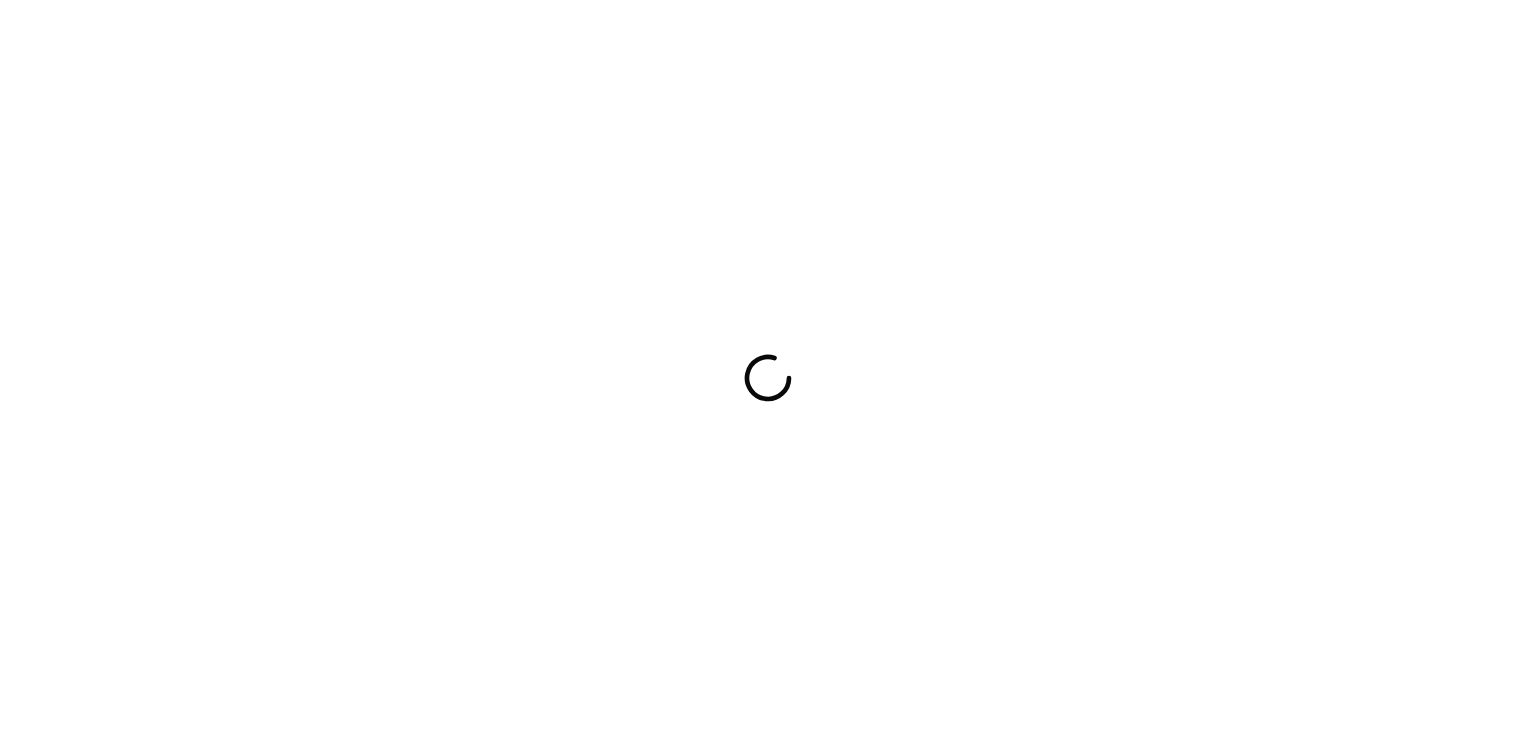 scroll, scrollTop: 0, scrollLeft: 0, axis: both 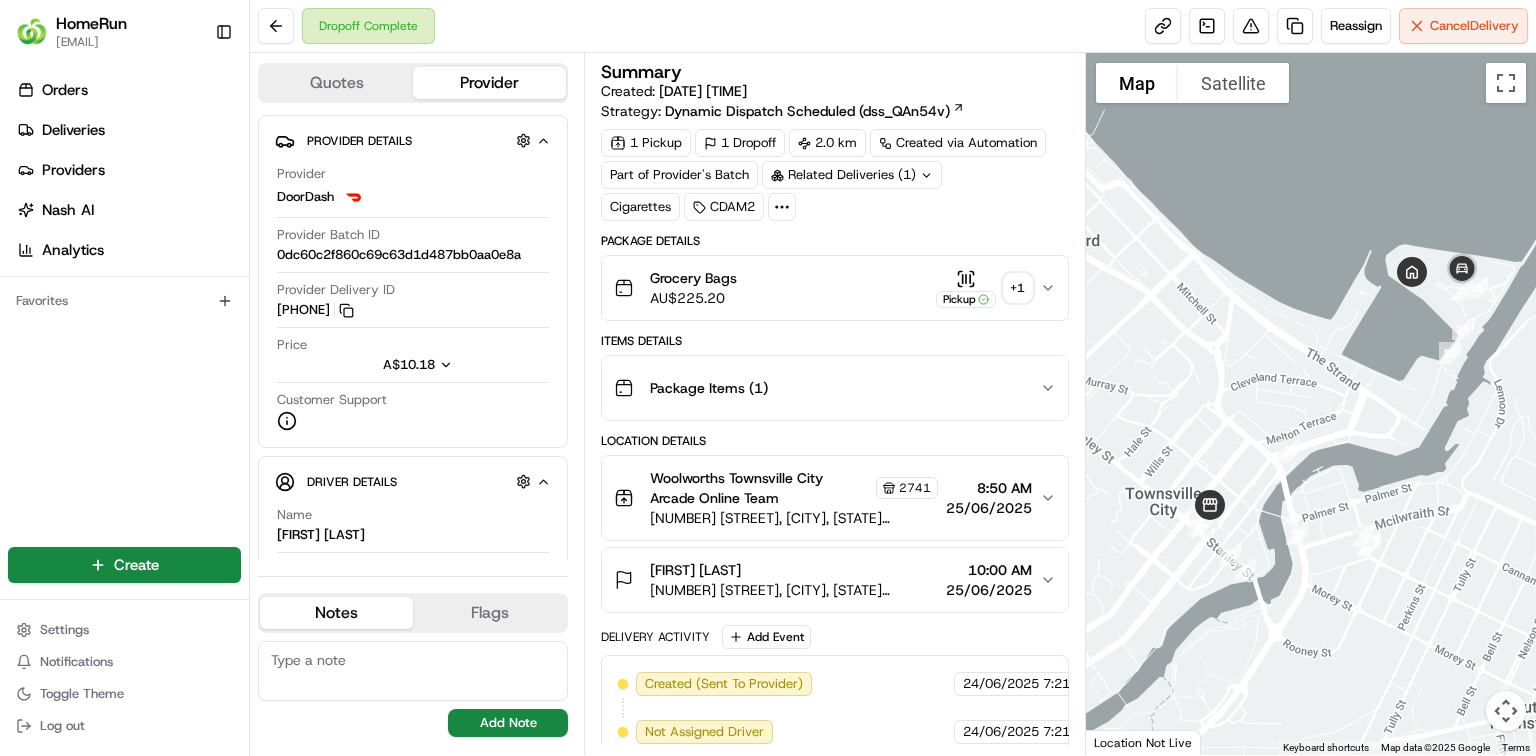 click on "+ 1" at bounding box center [1018, 288] 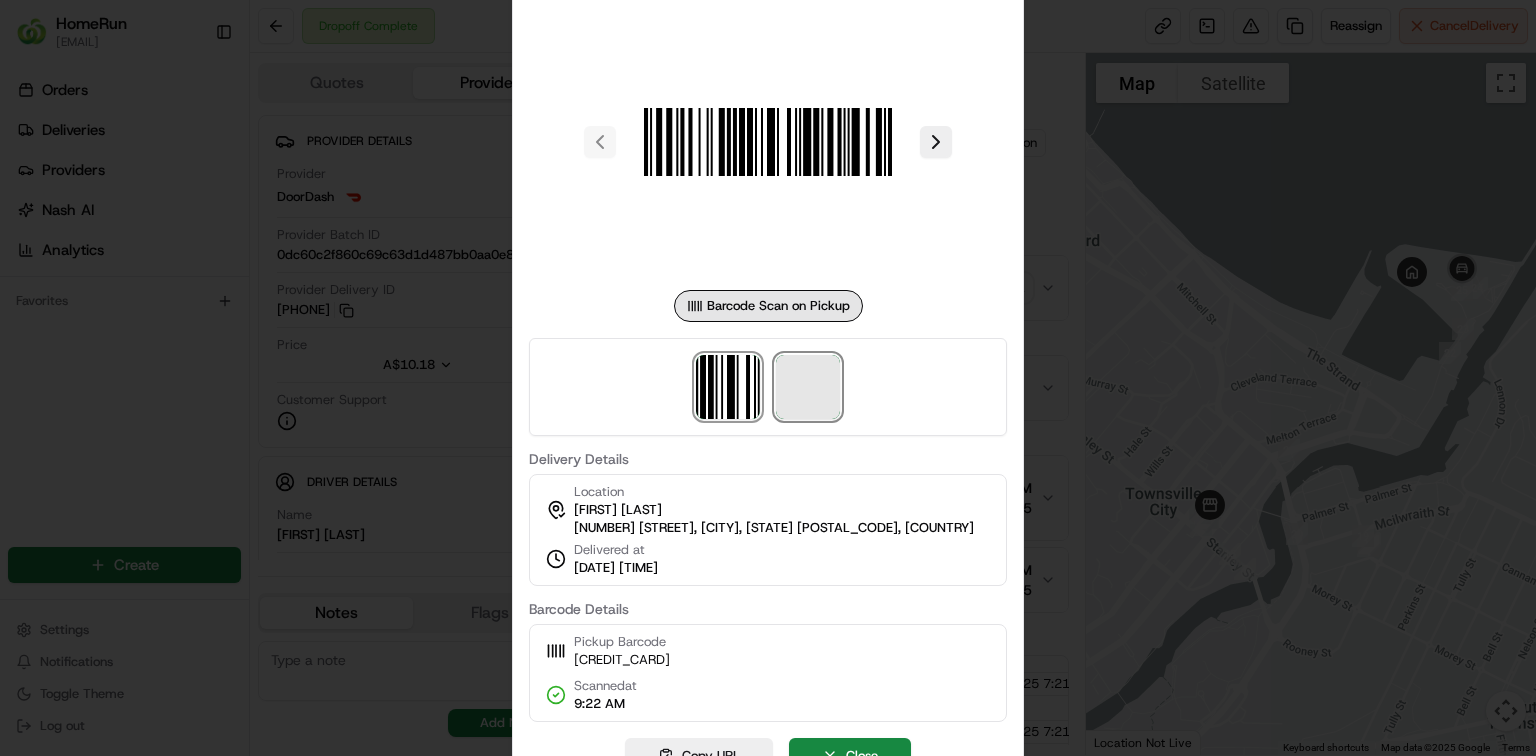 click at bounding box center [808, 387] 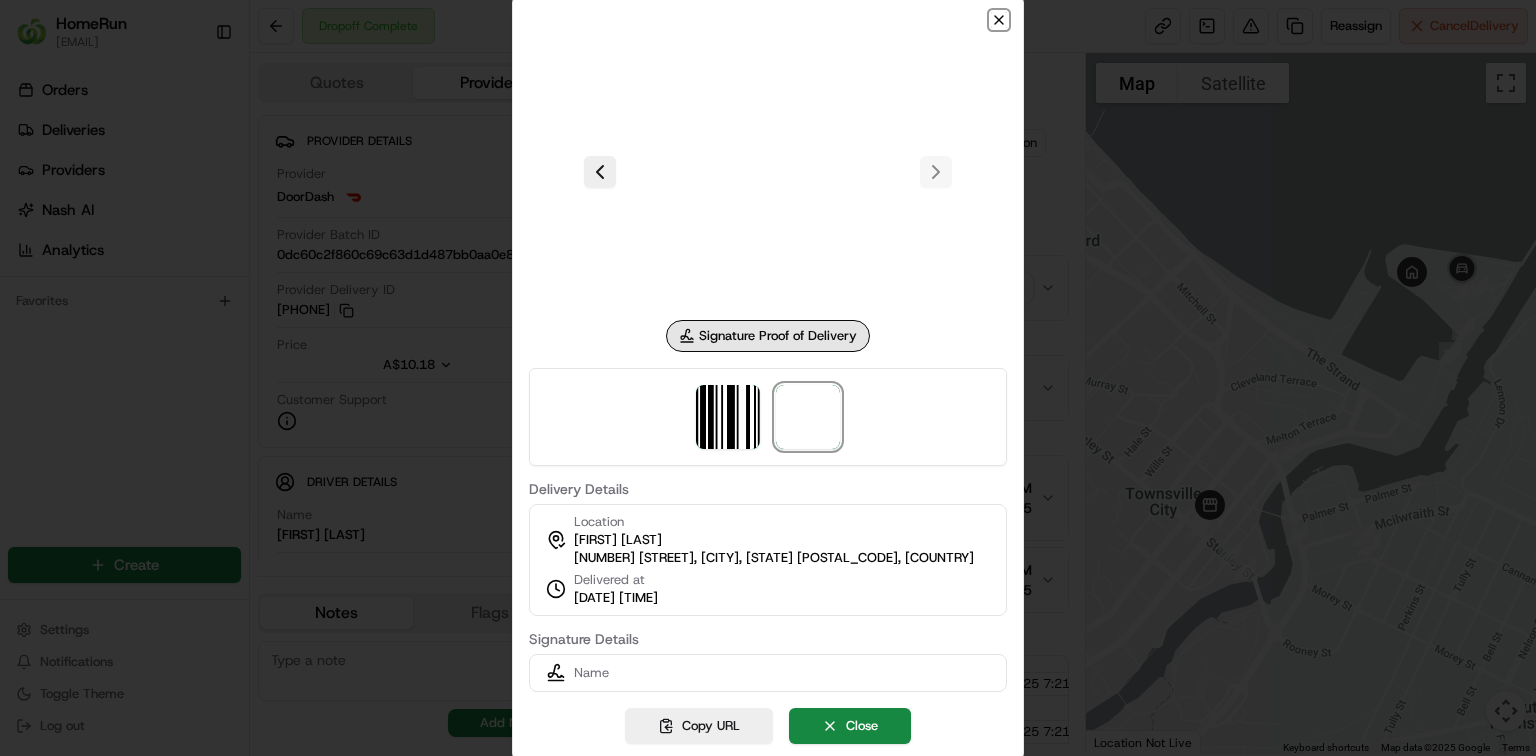 click 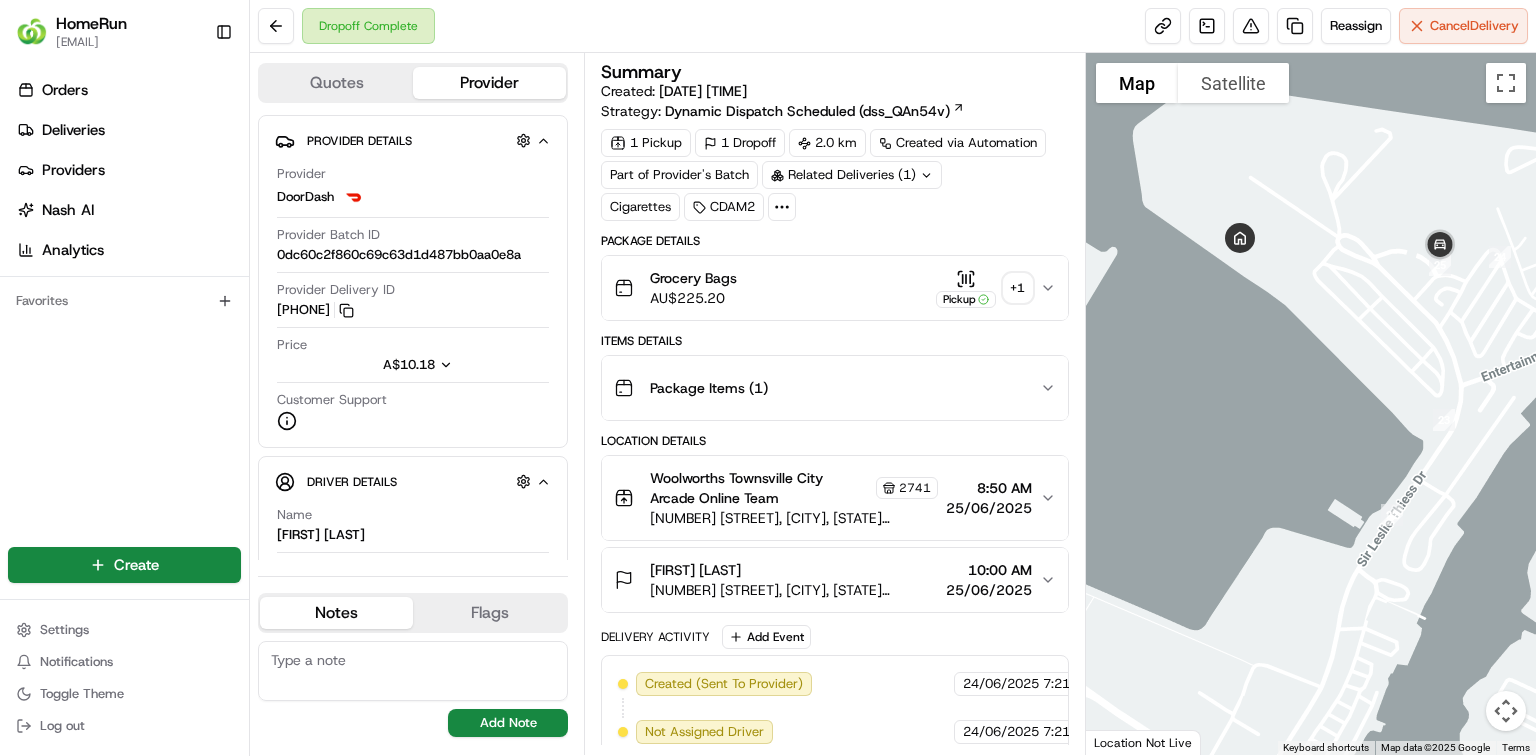 drag, startPoint x: 1503, startPoint y: 329, endPoint x: 1424, endPoint y: 320, distance: 79.51101 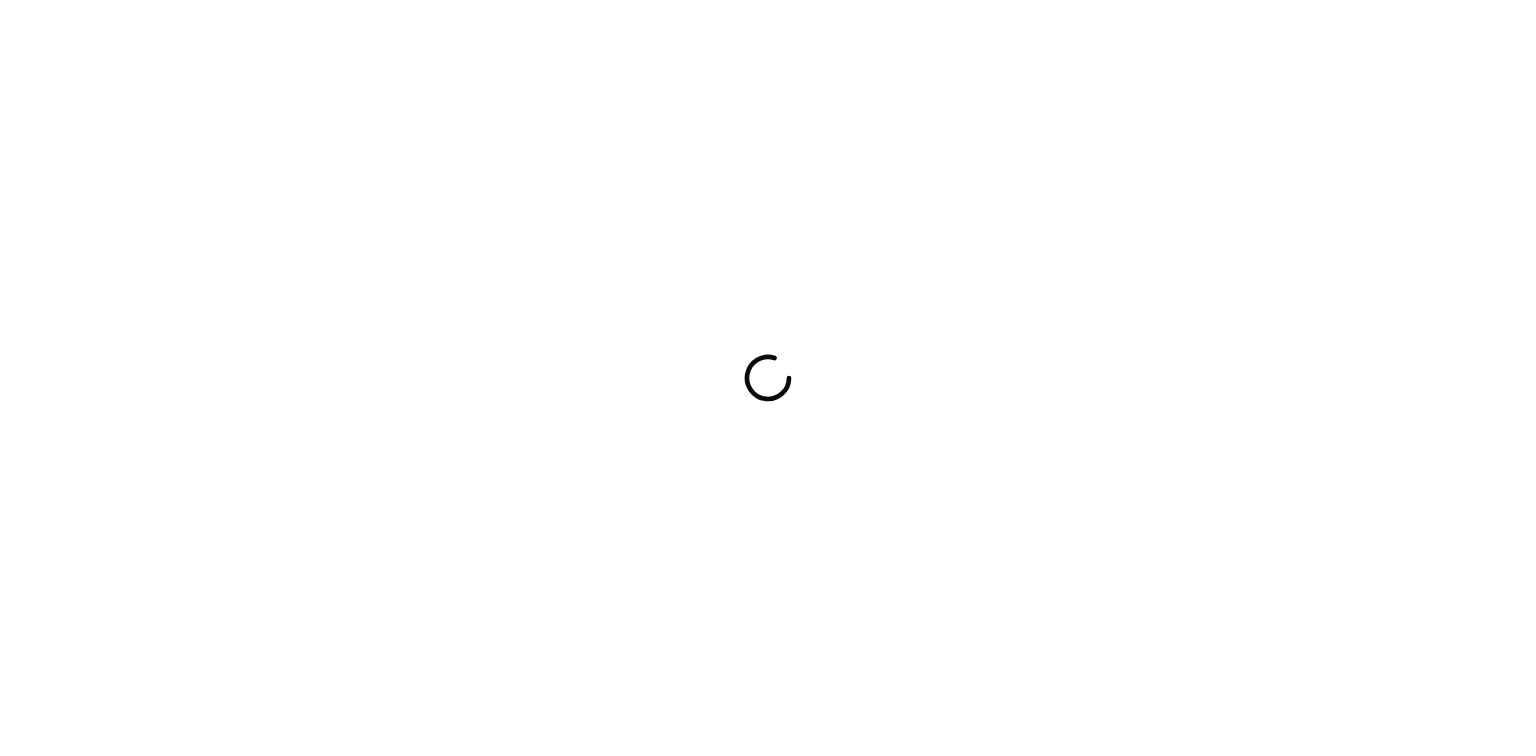 scroll, scrollTop: 0, scrollLeft: 0, axis: both 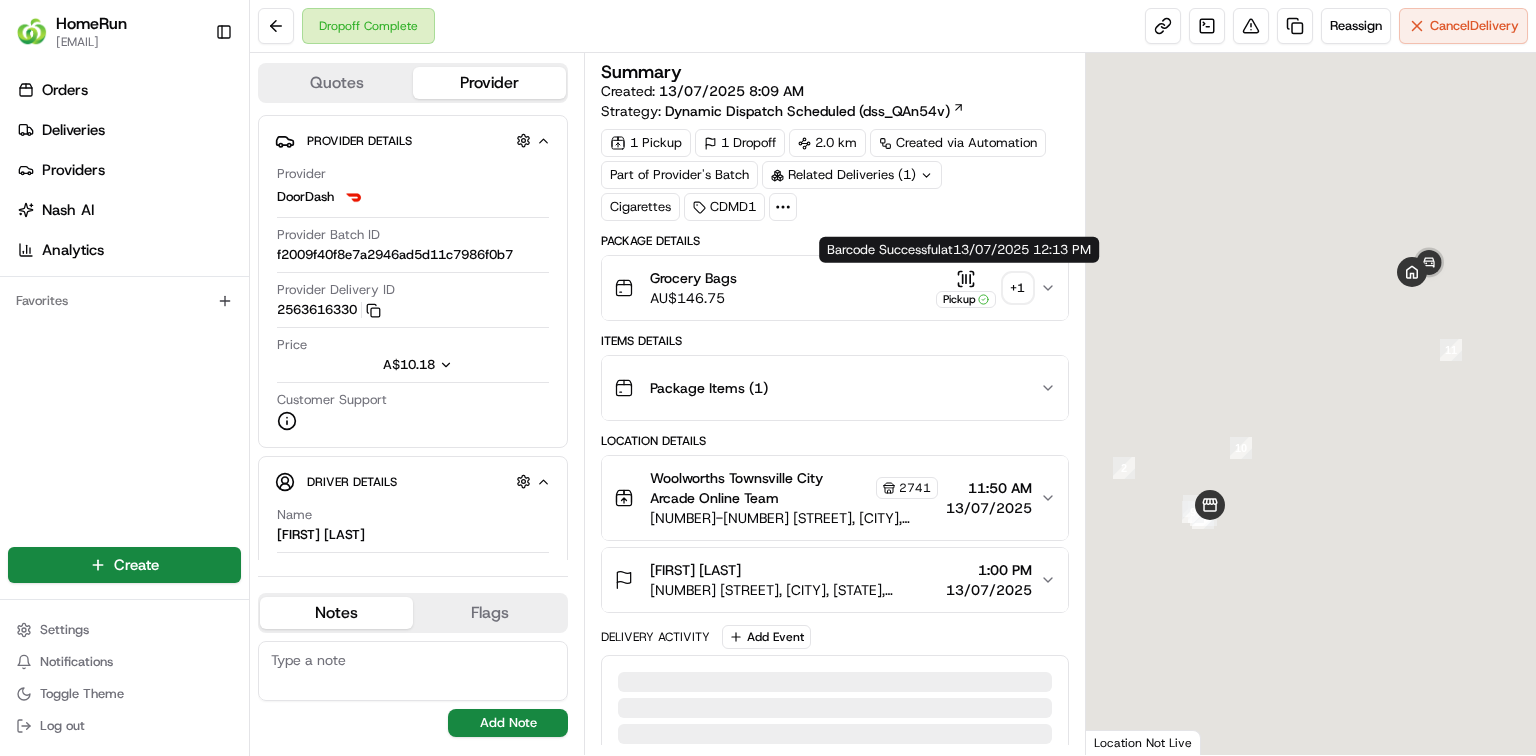 click on "+ 1" at bounding box center (1018, 288) 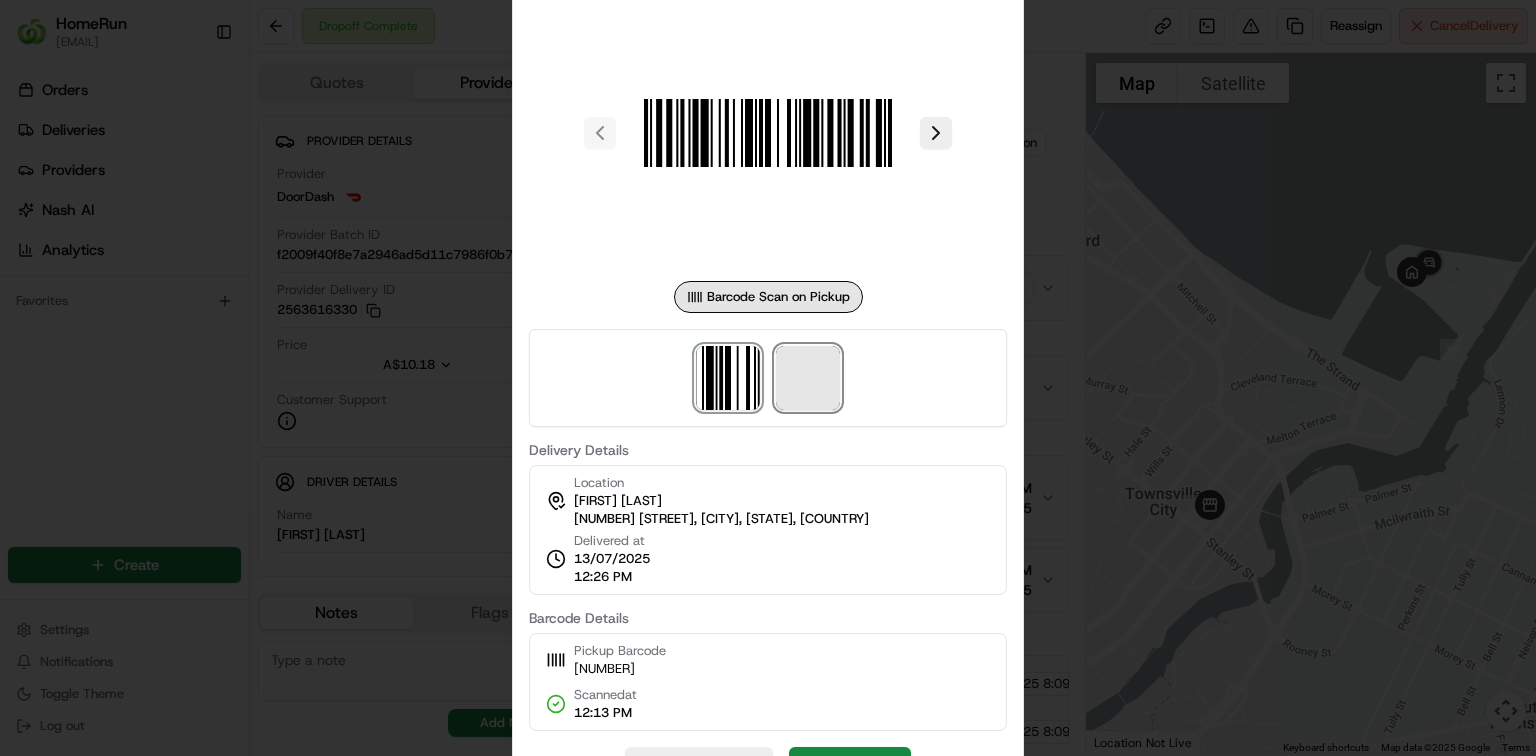click at bounding box center (808, 378) 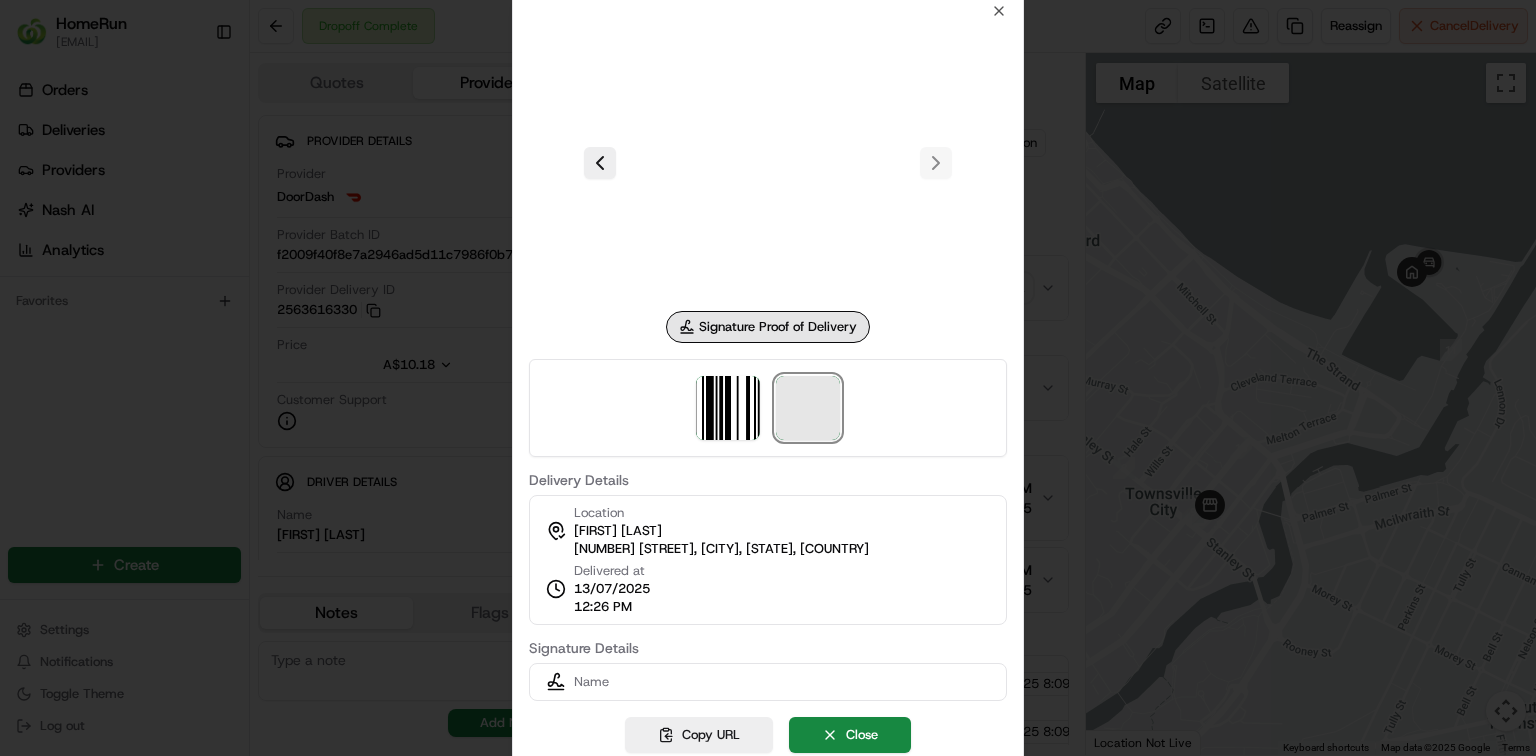click at bounding box center [808, 408] 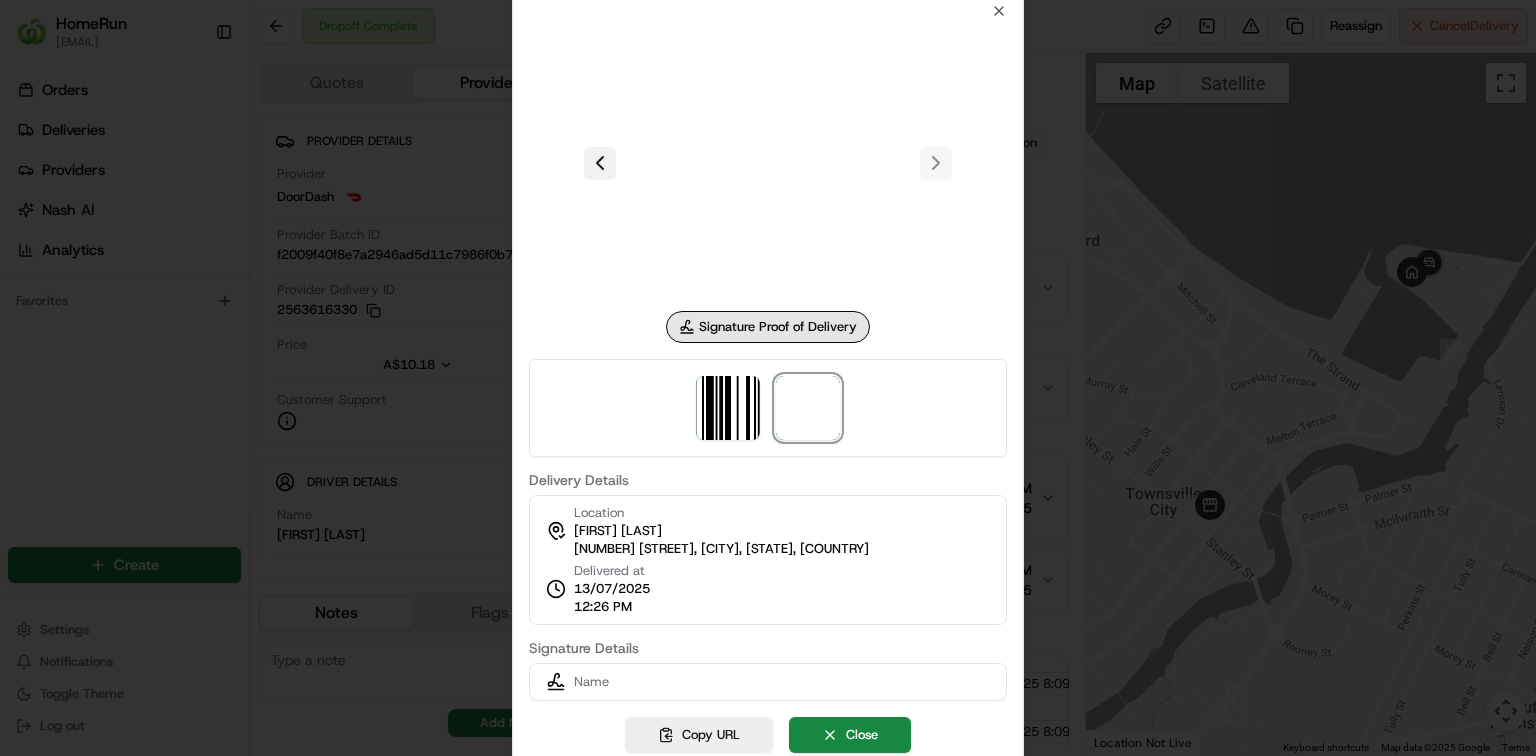 click at bounding box center (600, 163) 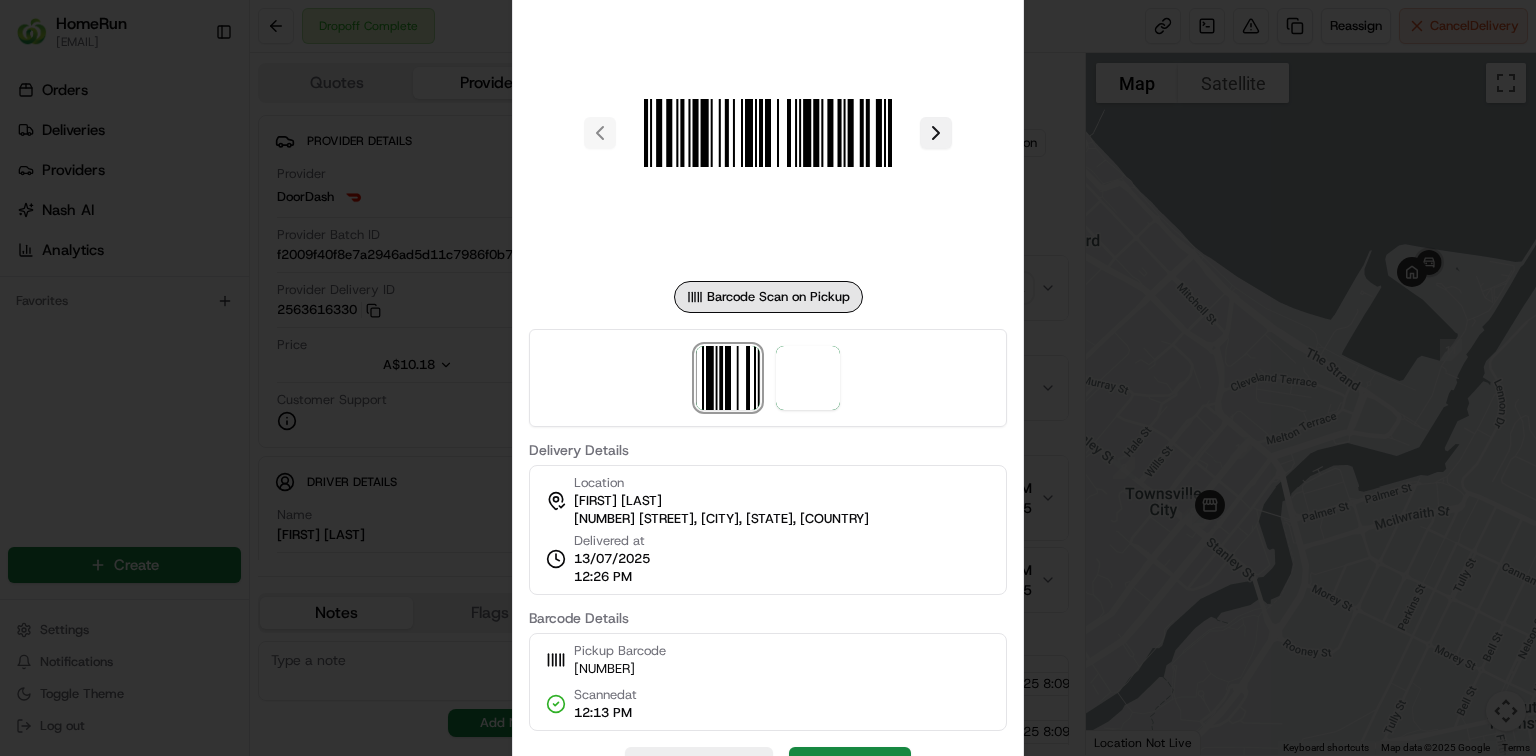 click at bounding box center [936, 133] 